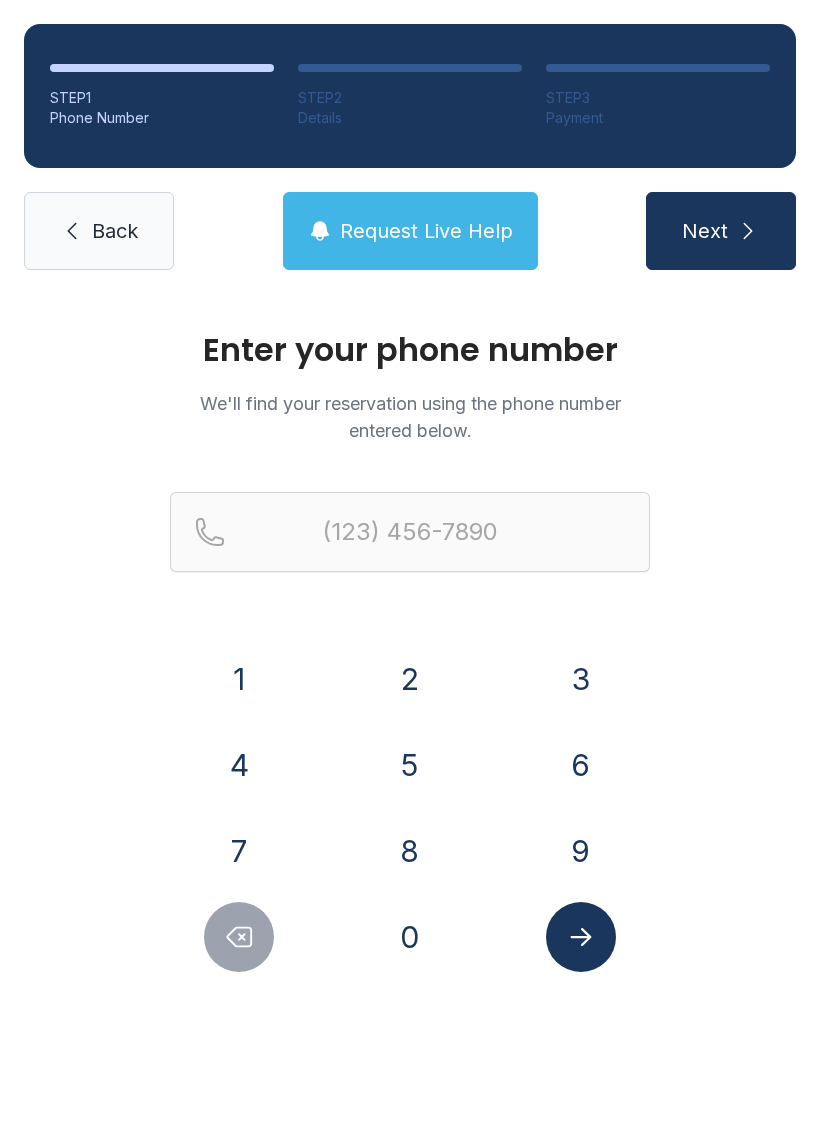 scroll, scrollTop: 0, scrollLeft: 0, axis: both 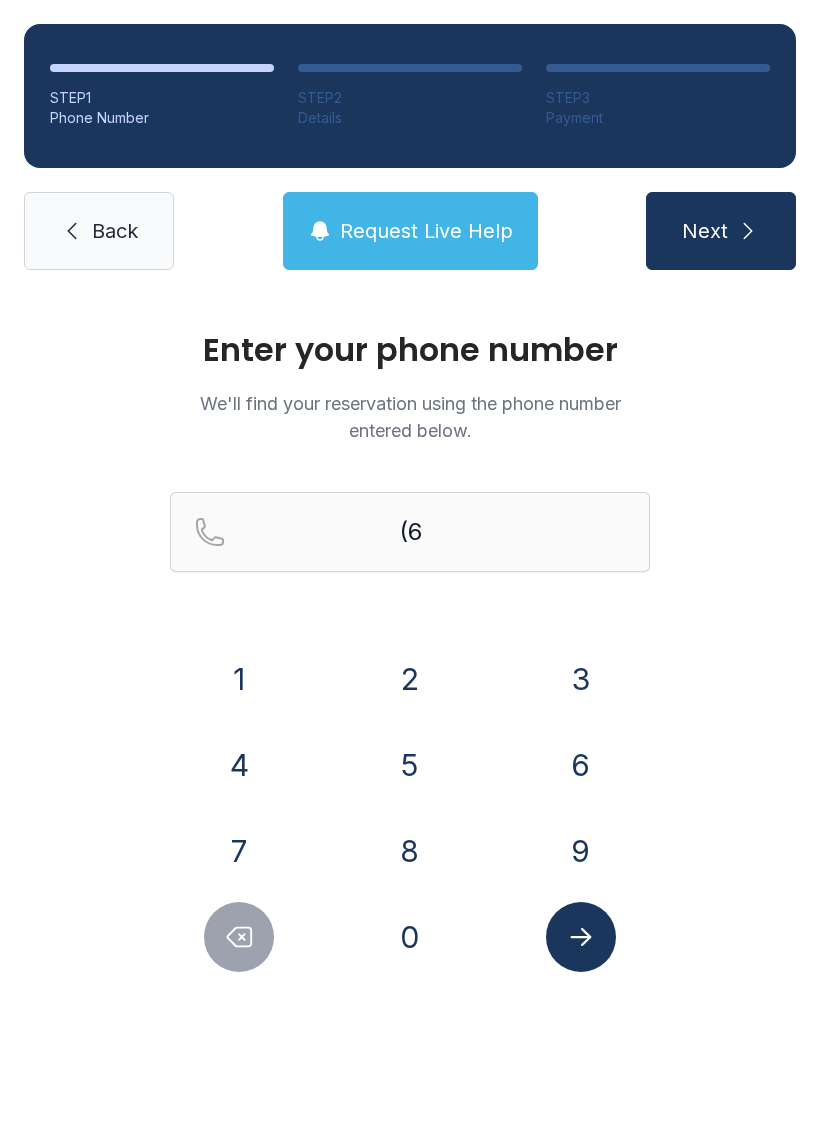 click on "0" at bounding box center (410, 937) 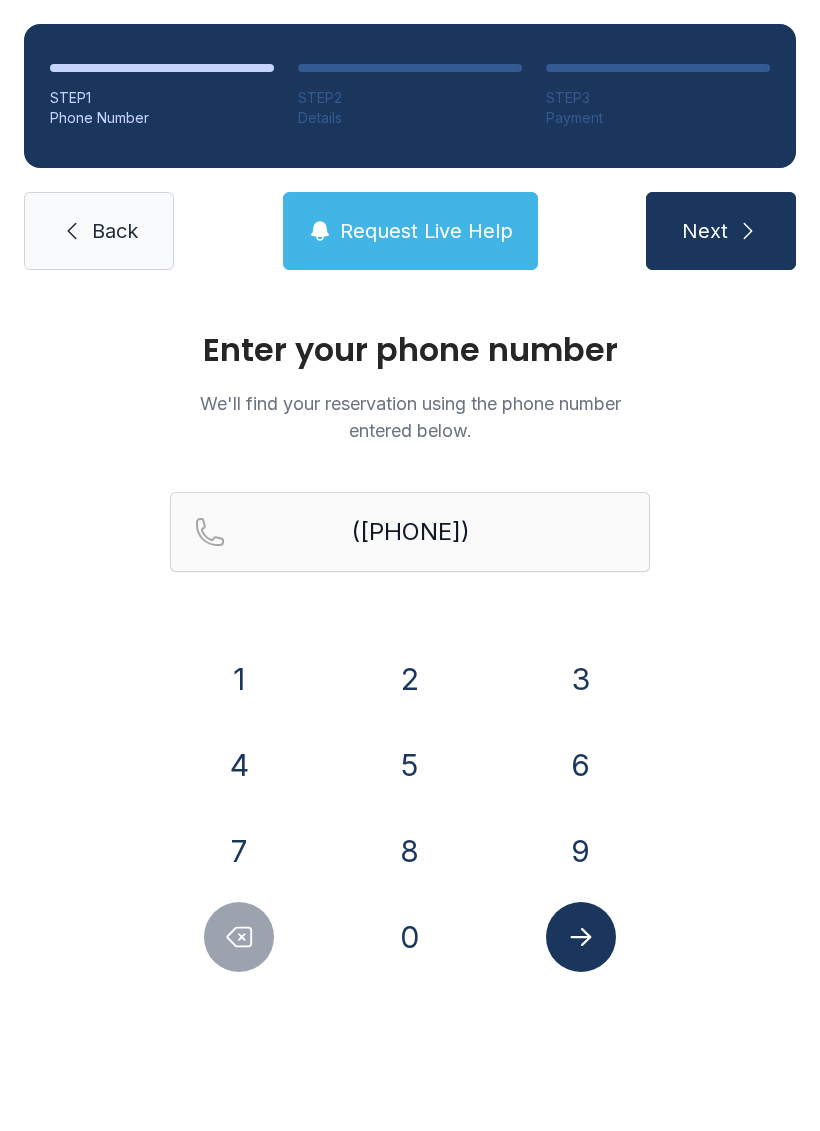 click on "6" at bounding box center [581, 765] 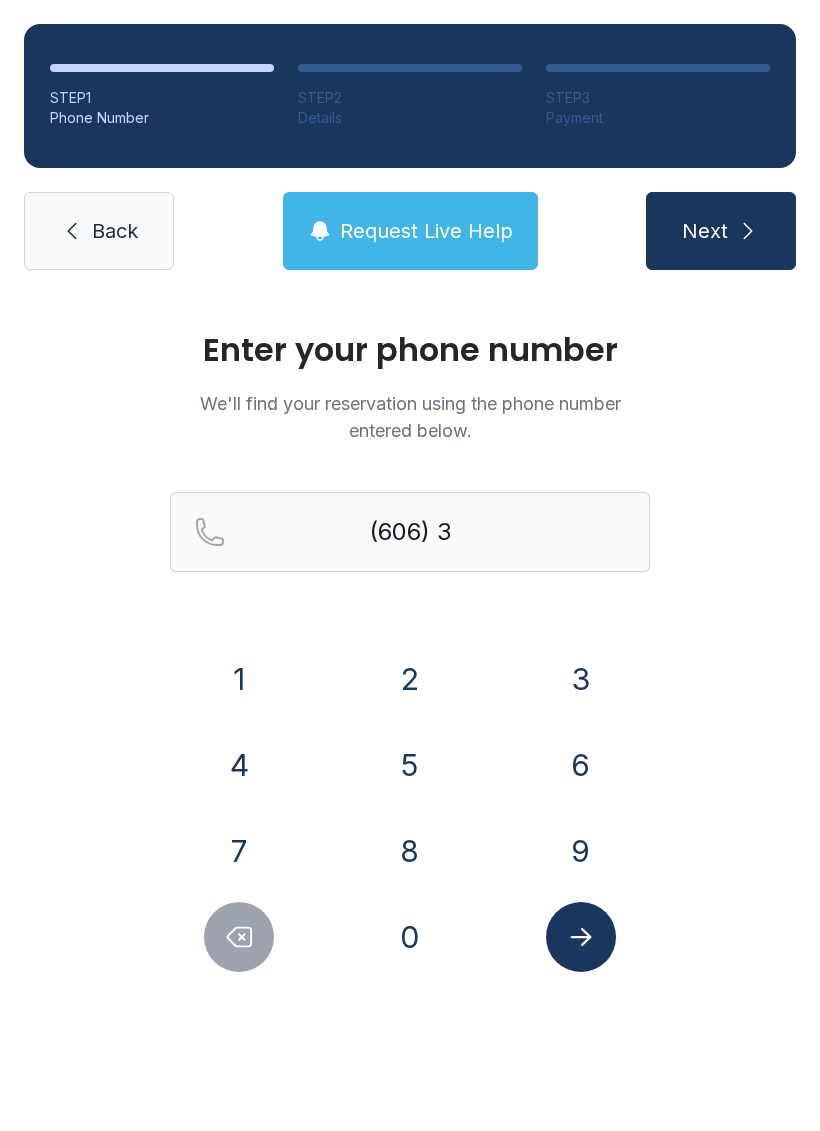 click on "0" at bounding box center [410, 937] 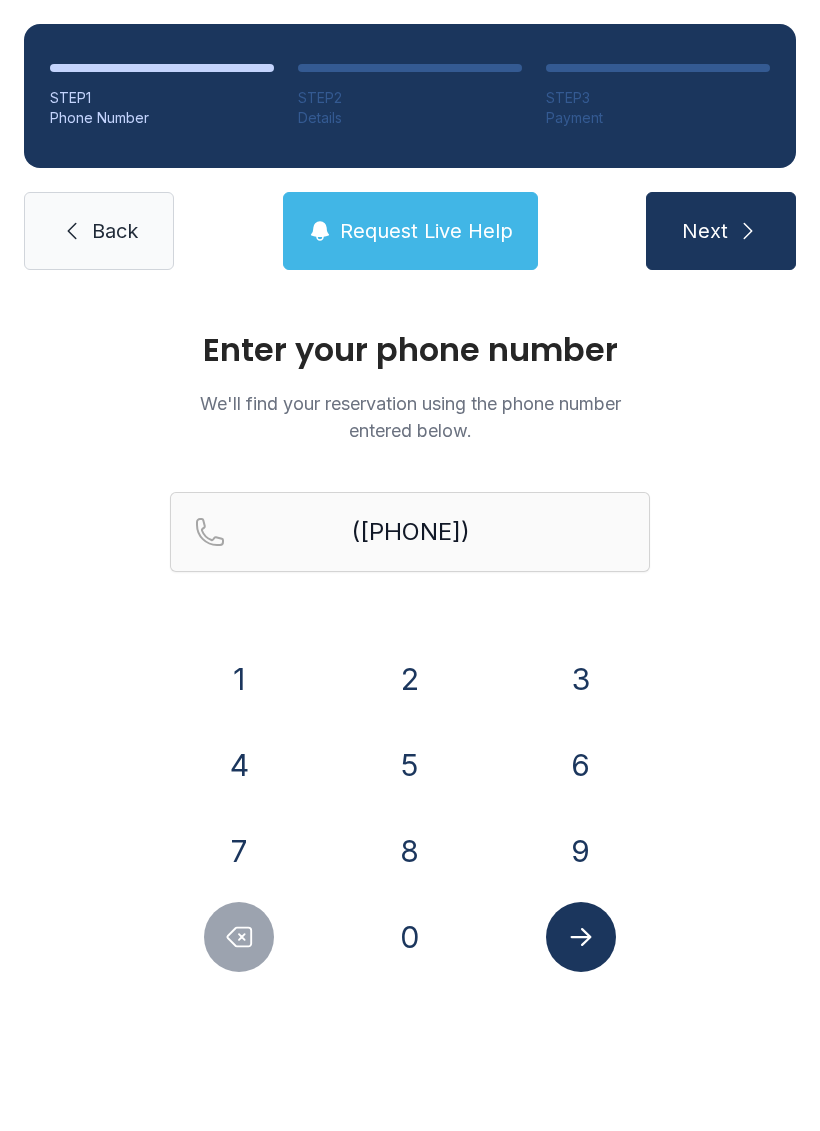 click on "9" at bounding box center (581, 851) 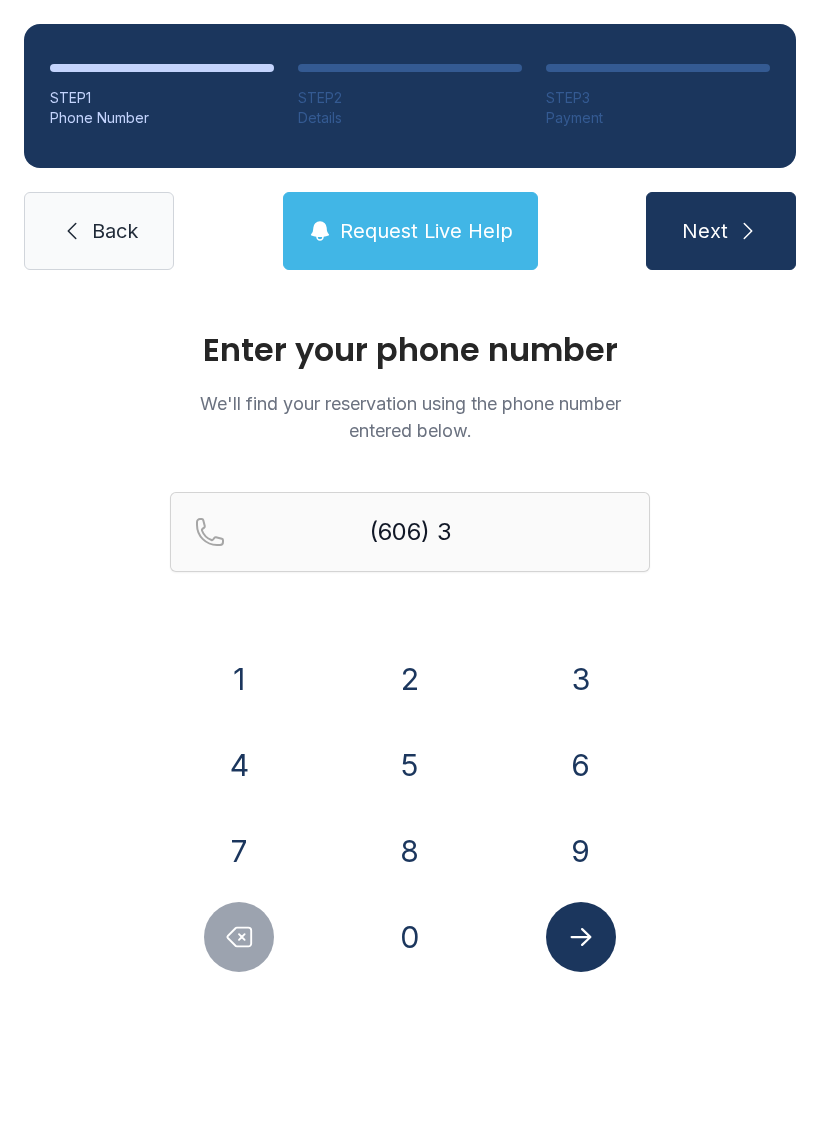 click on "1" at bounding box center (239, 679) 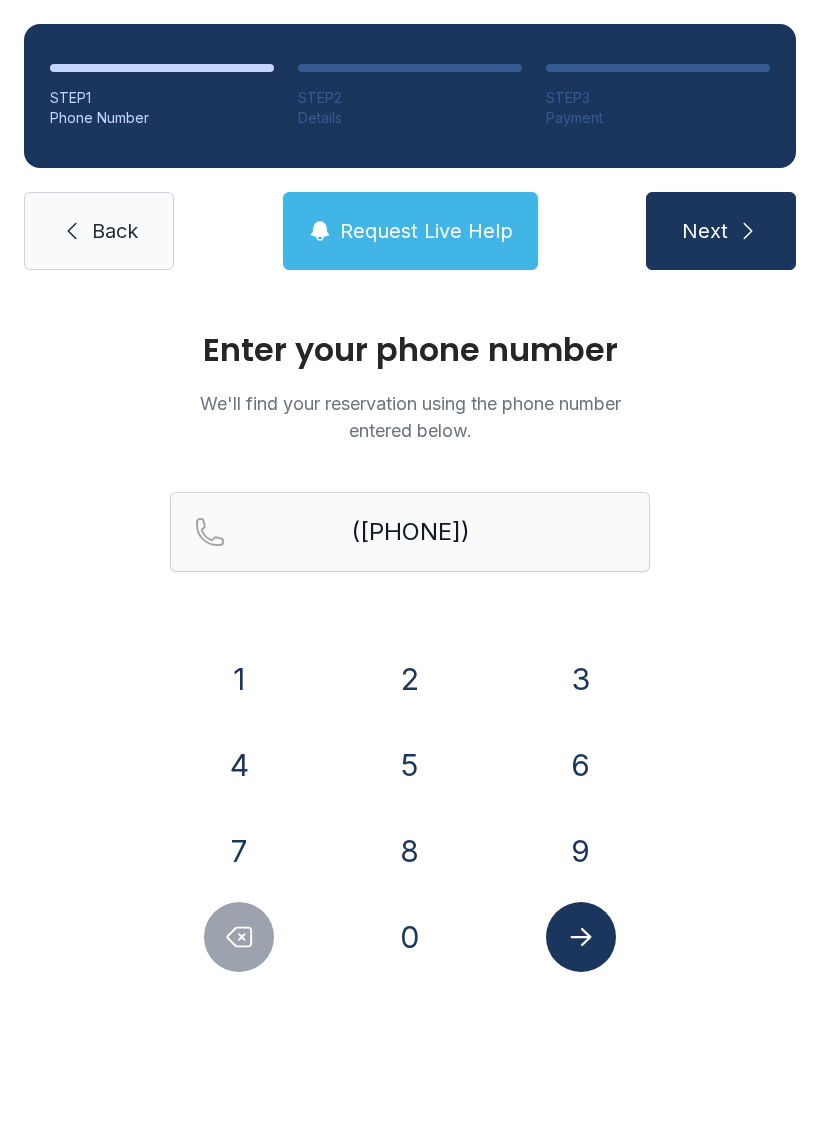 click on "2" at bounding box center (410, 679) 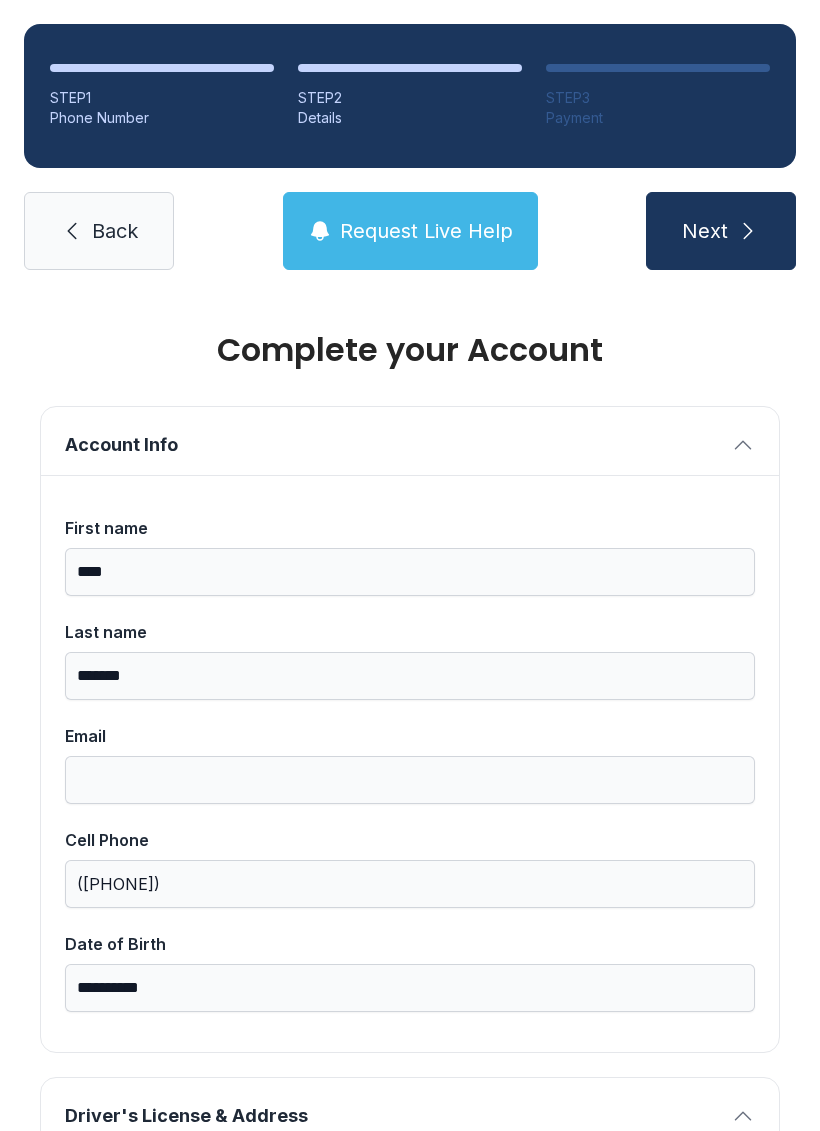 click 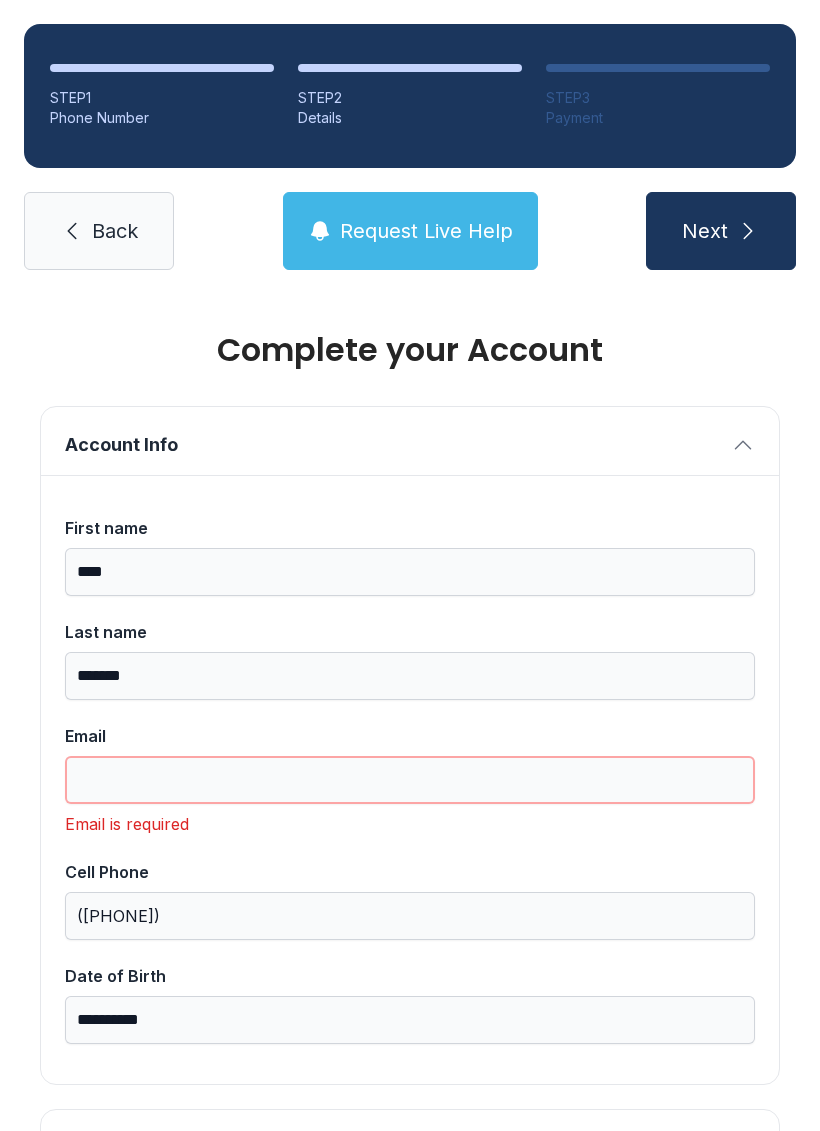 scroll, scrollTop: 49, scrollLeft: 0, axis: vertical 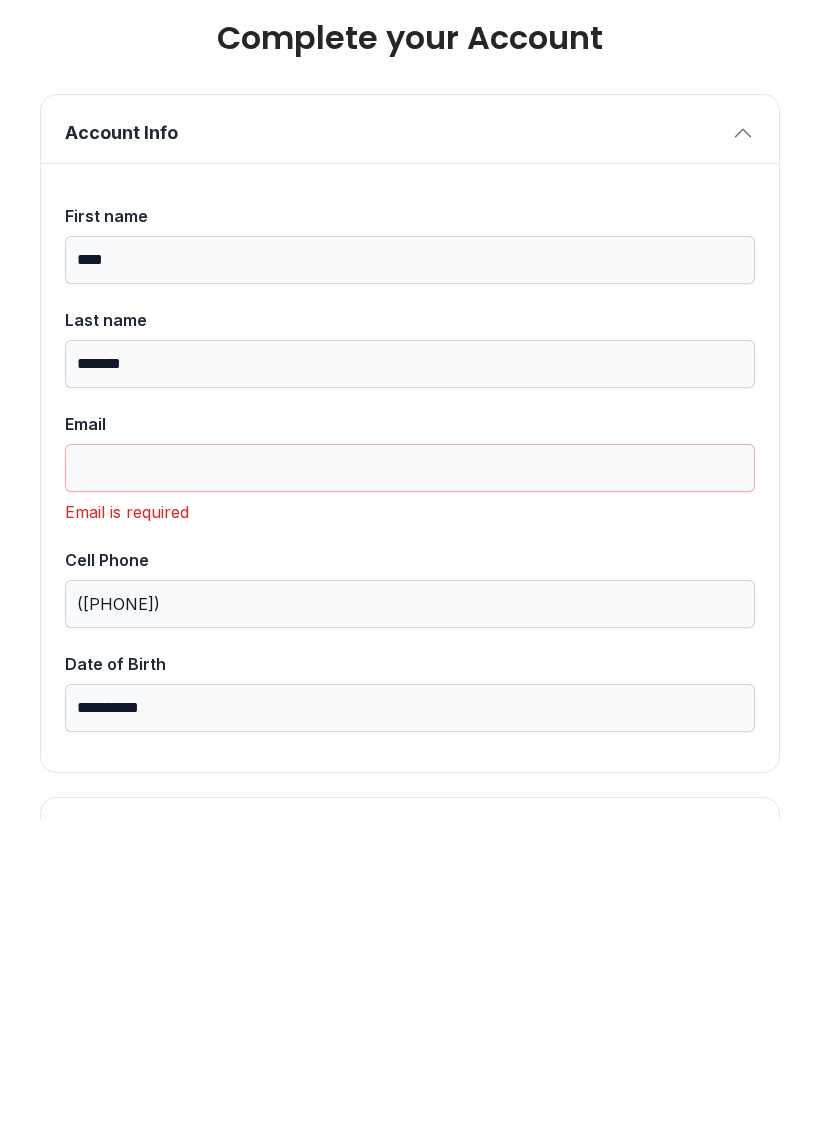click on "Account Info" at bounding box center (410, 441) 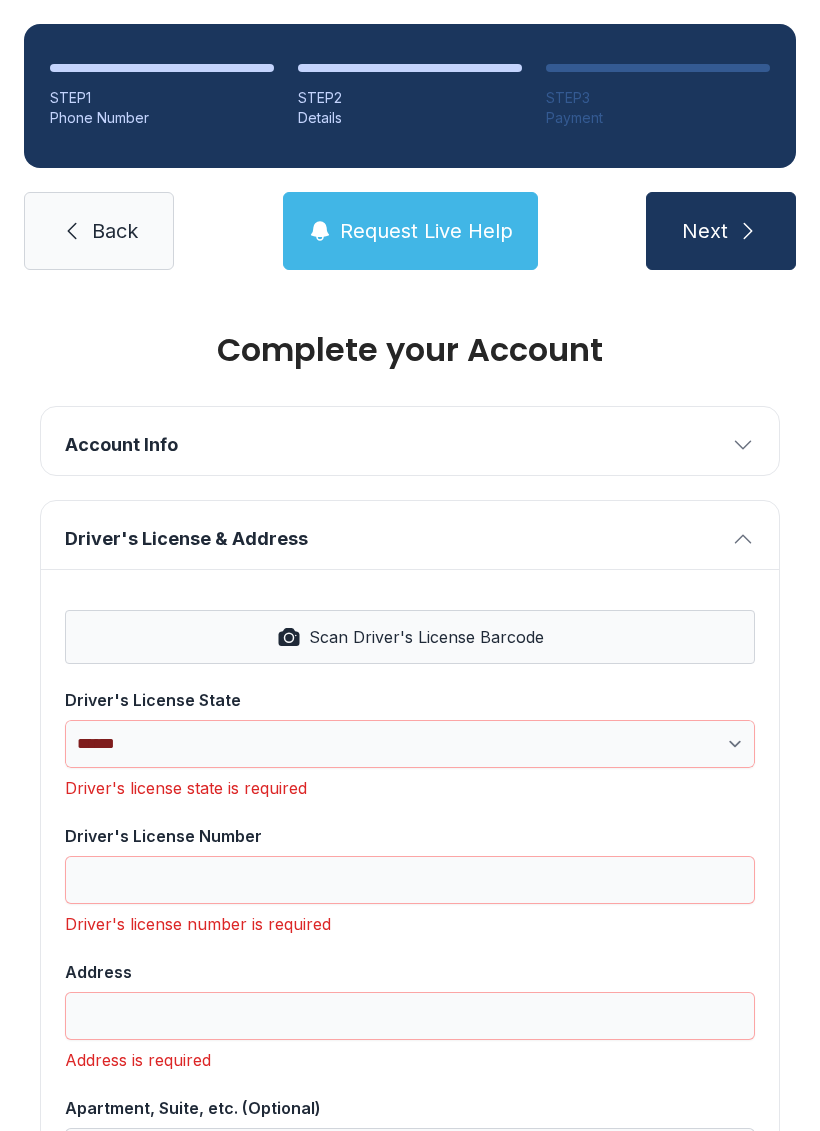 click on "Back" at bounding box center [115, 231] 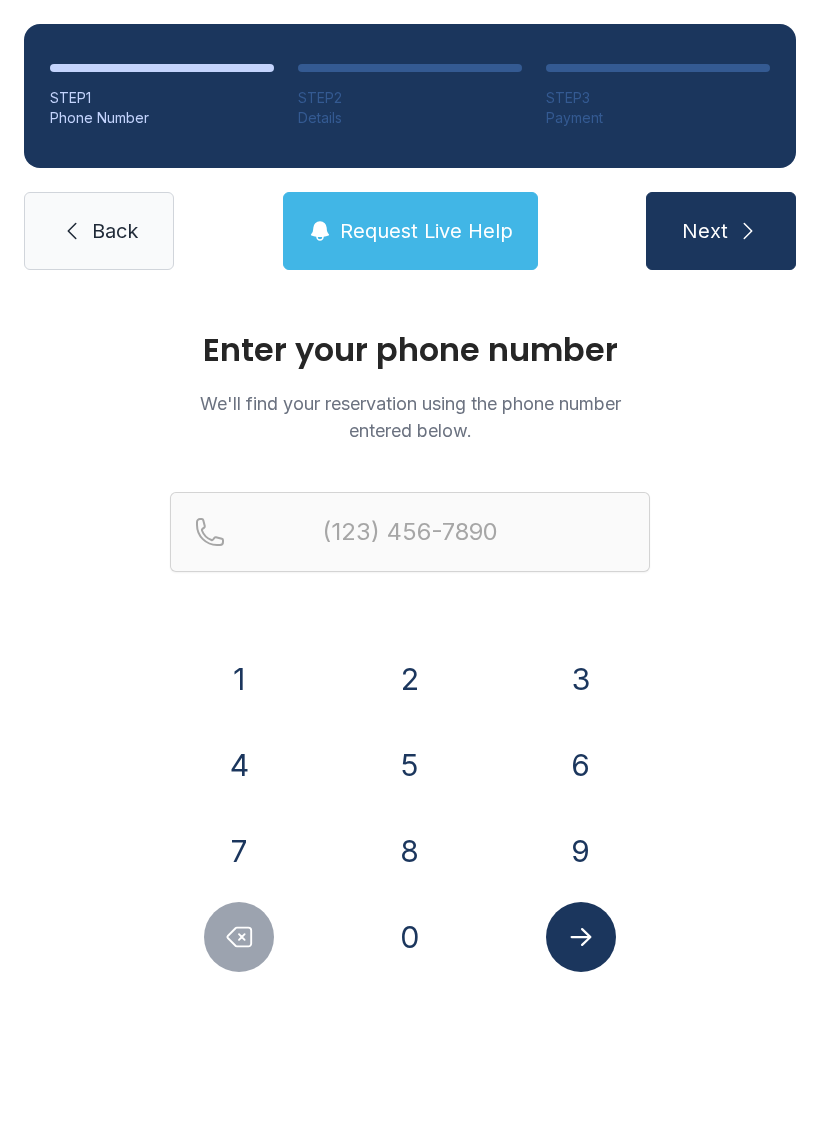 scroll, scrollTop: 0, scrollLeft: 0, axis: both 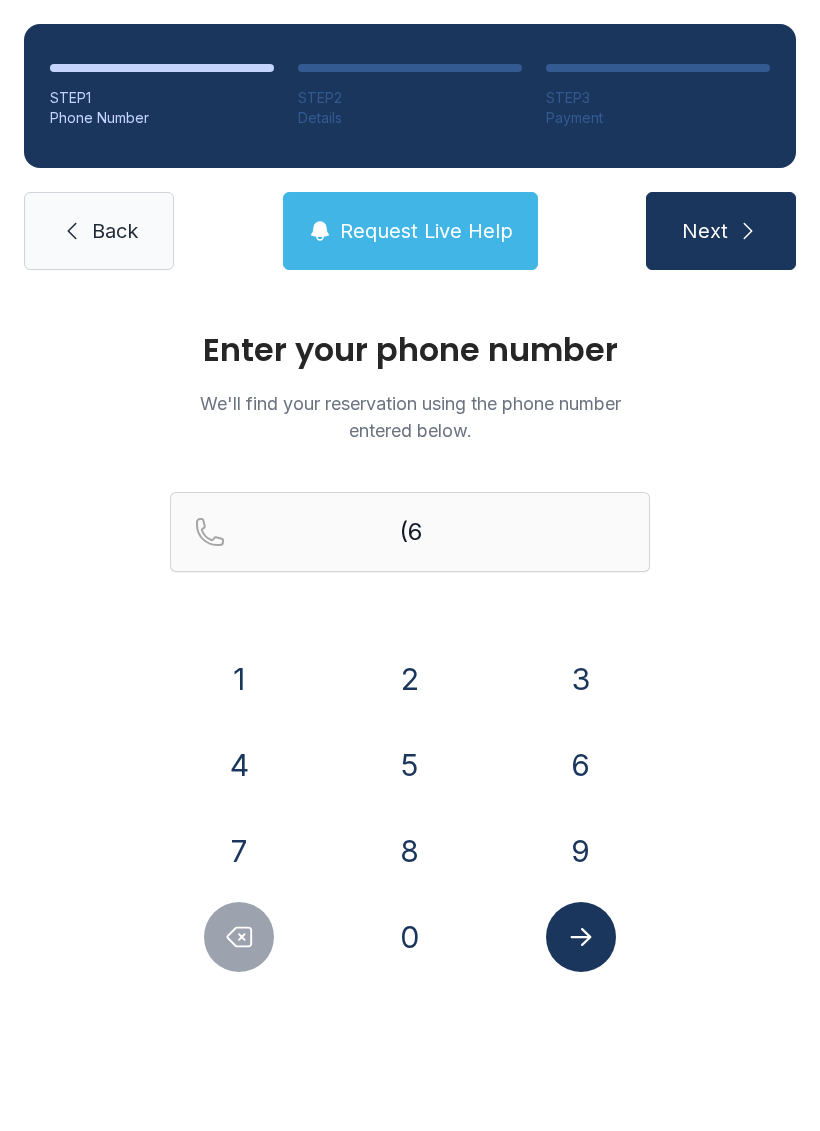 click on "0" at bounding box center (410, 937) 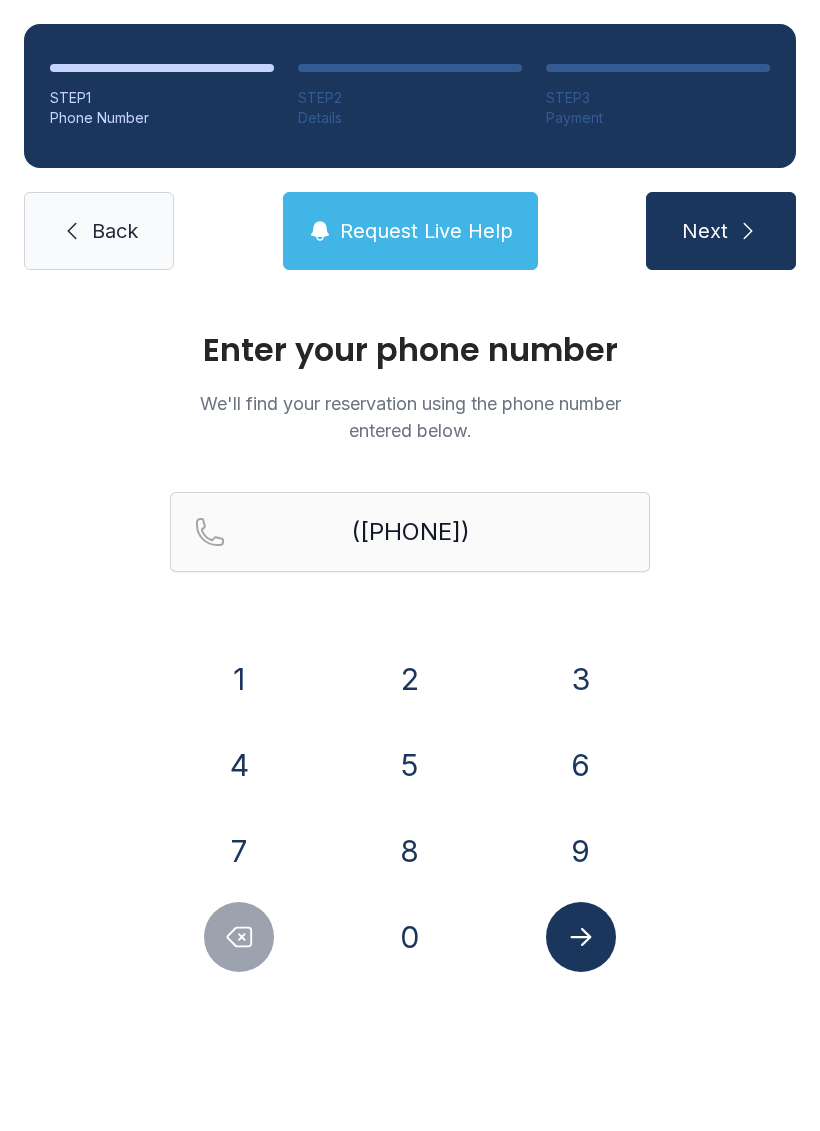 click on "6" at bounding box center (581, 765) 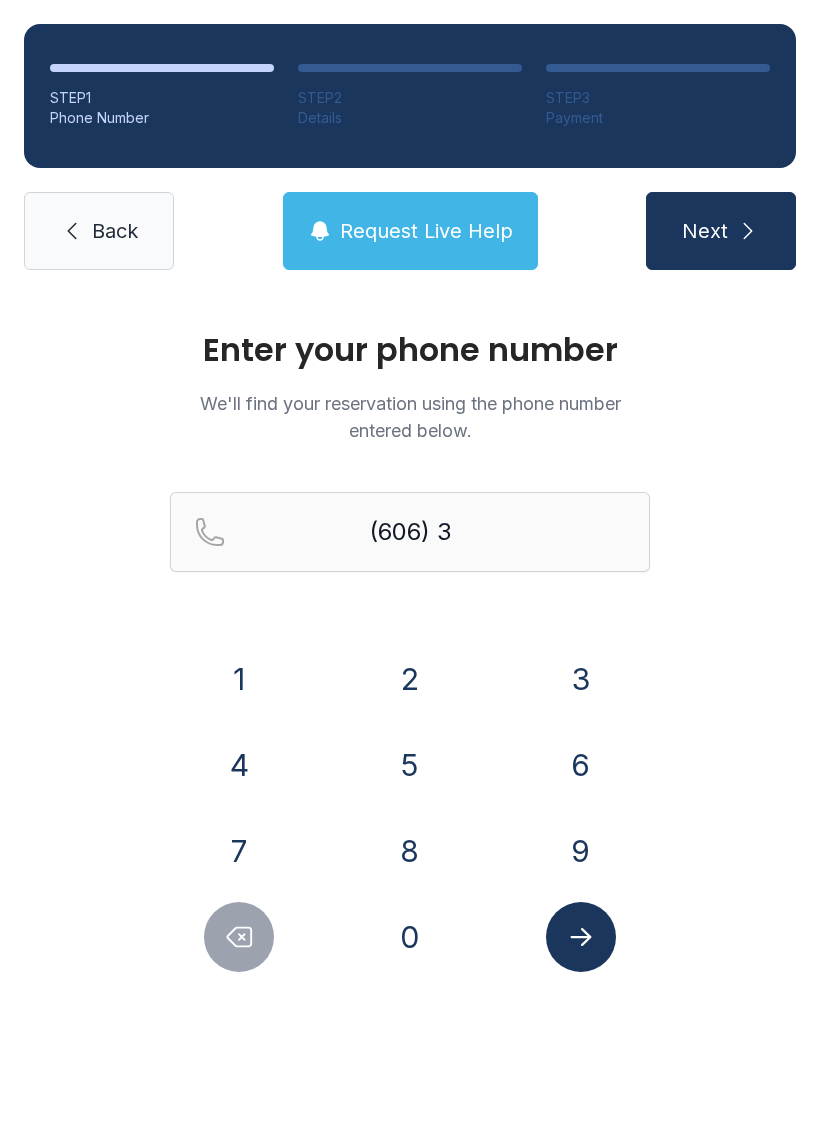 click on "1" at bounding box center (239, 679) 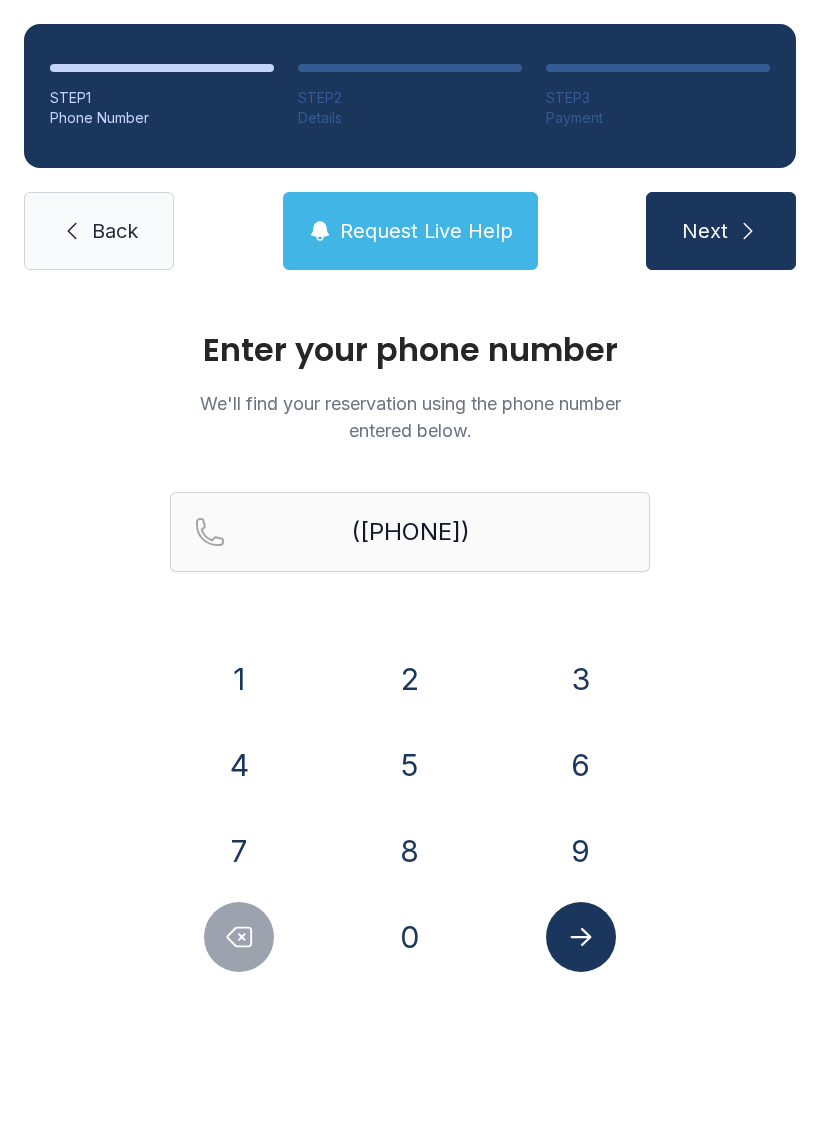 click on "2" at bounding box center [410, 679] 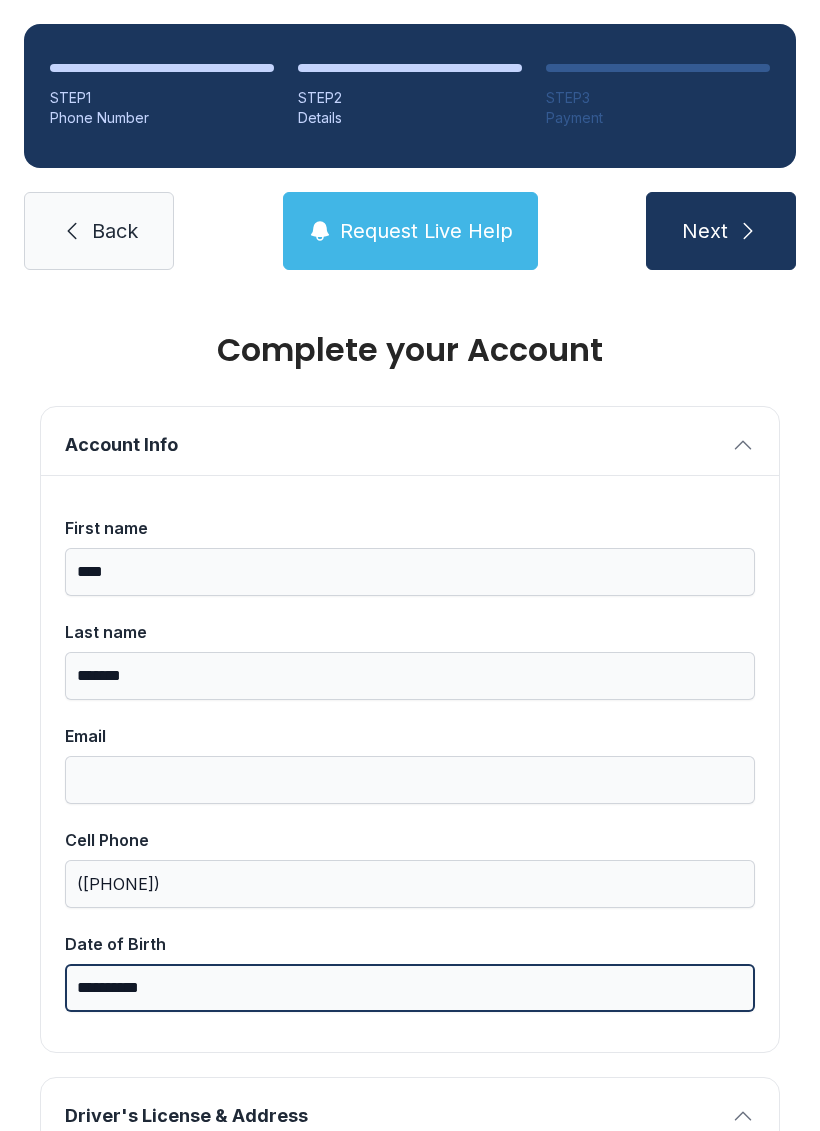 click on "**********" at bounding box center [410, 988] 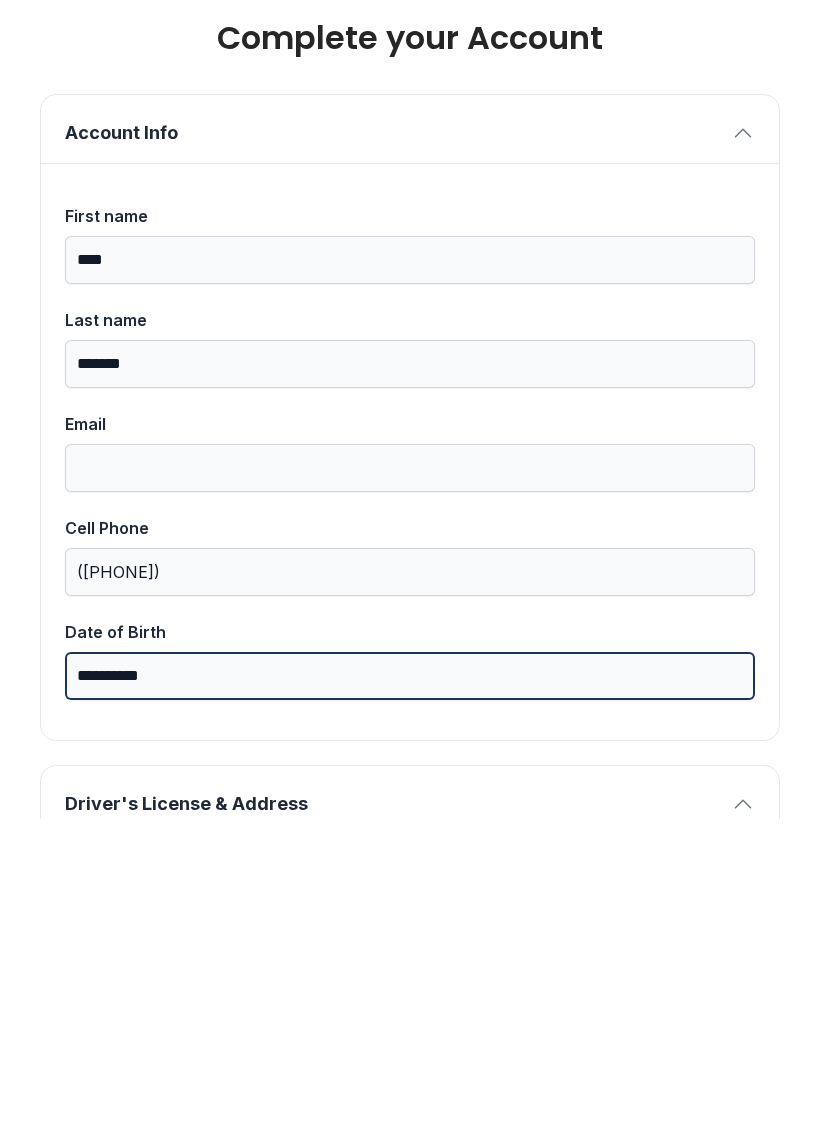 click on "**********" at bounding box center (410, 988) 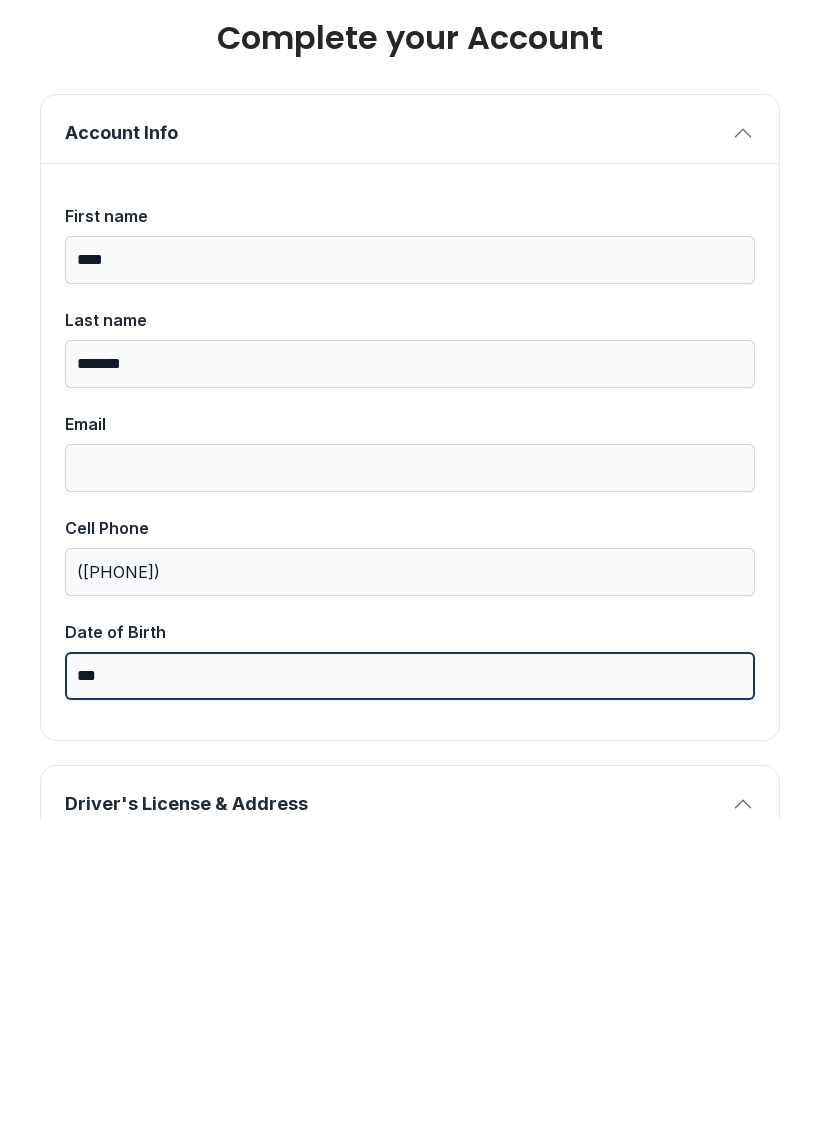 type on "*" 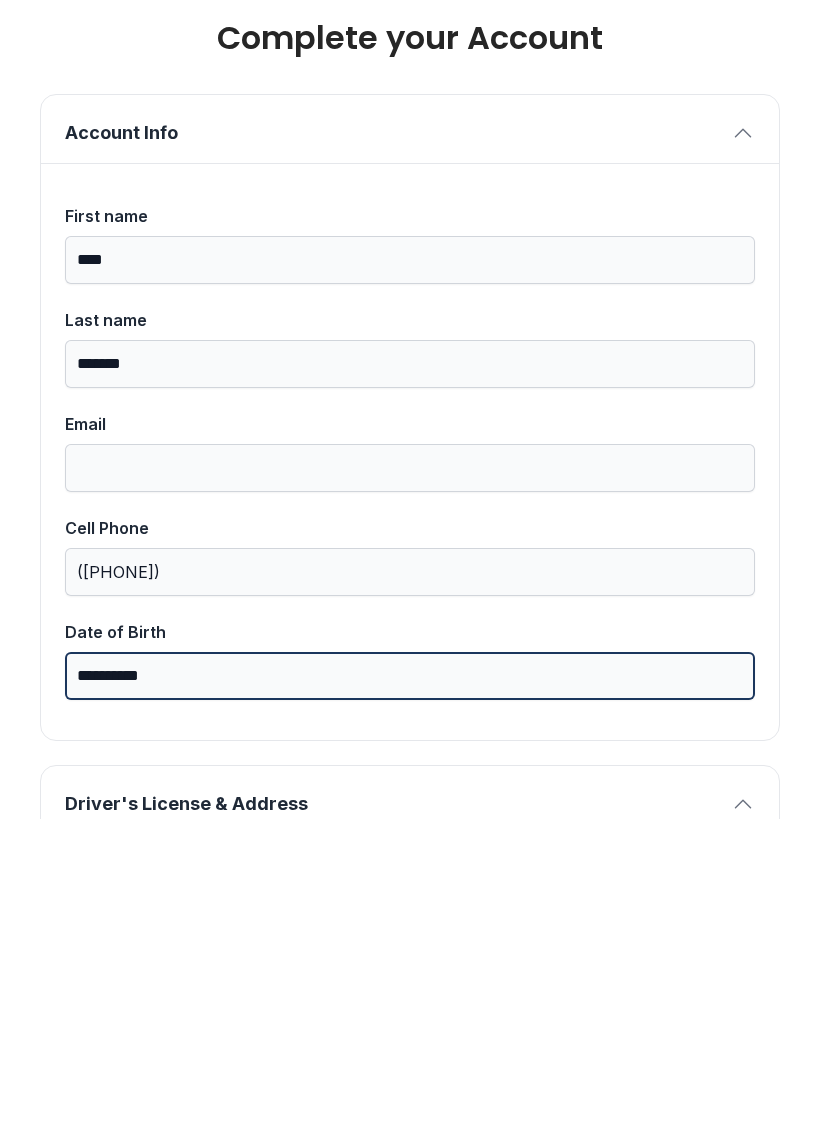 type on "**********" 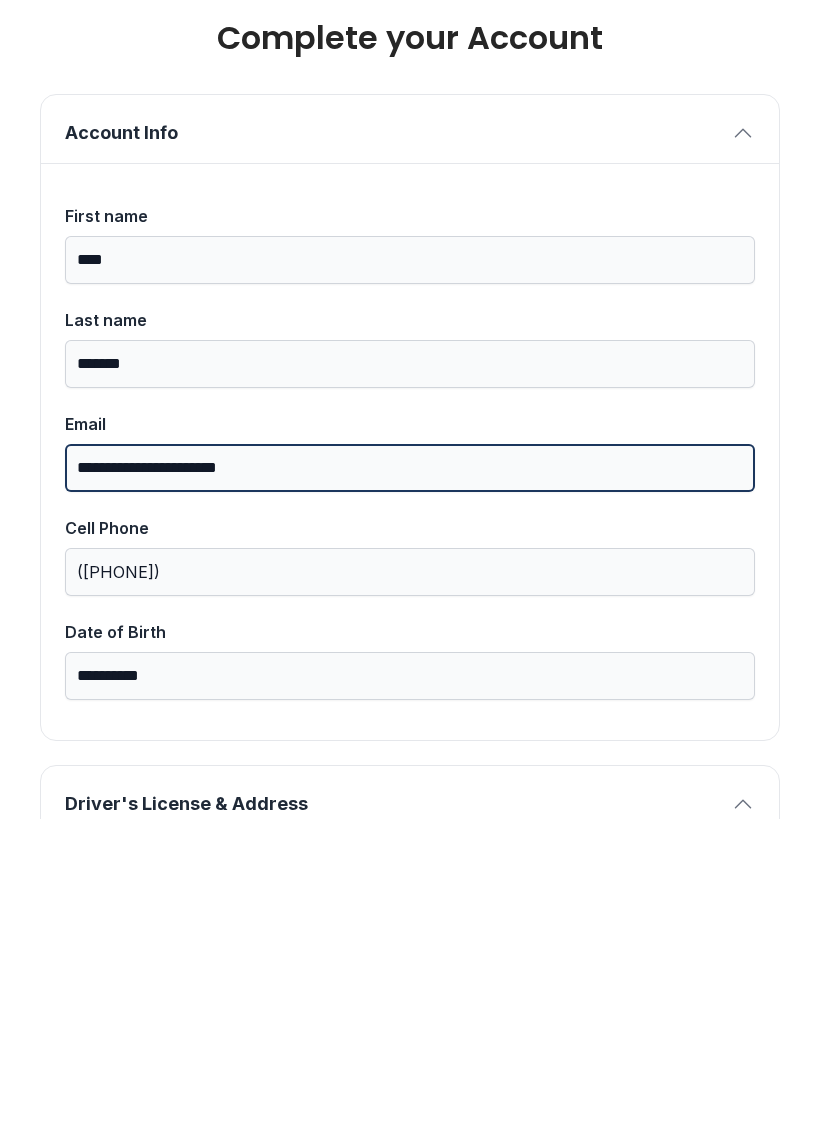 type on "**********" 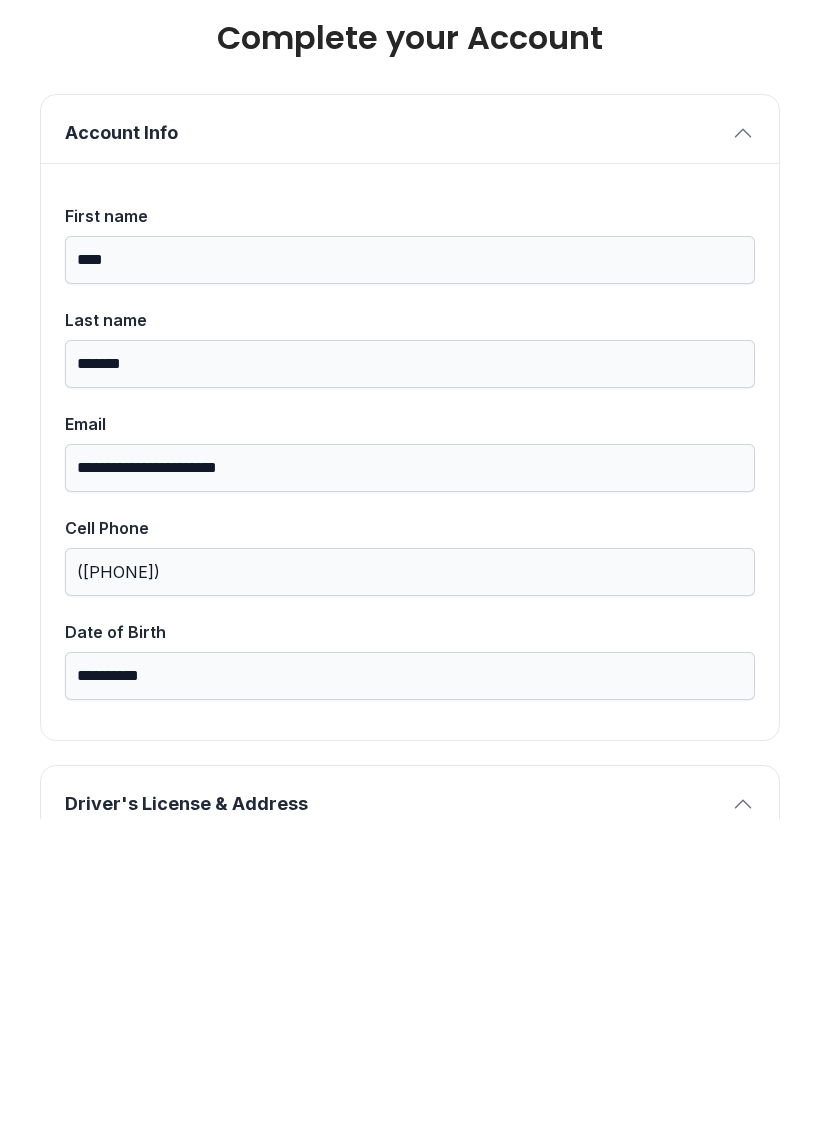 type on "*" 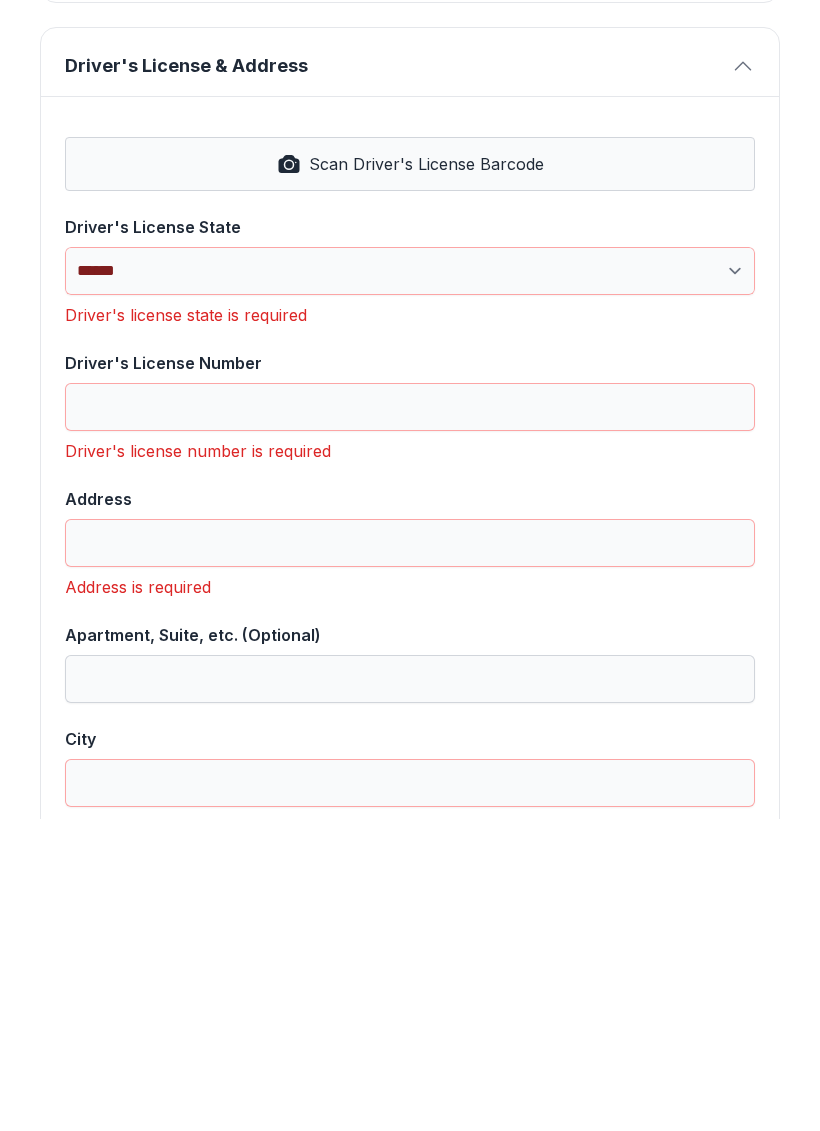 scroll, scrollTop: 740, scrollLeft: 0, axis: vertical 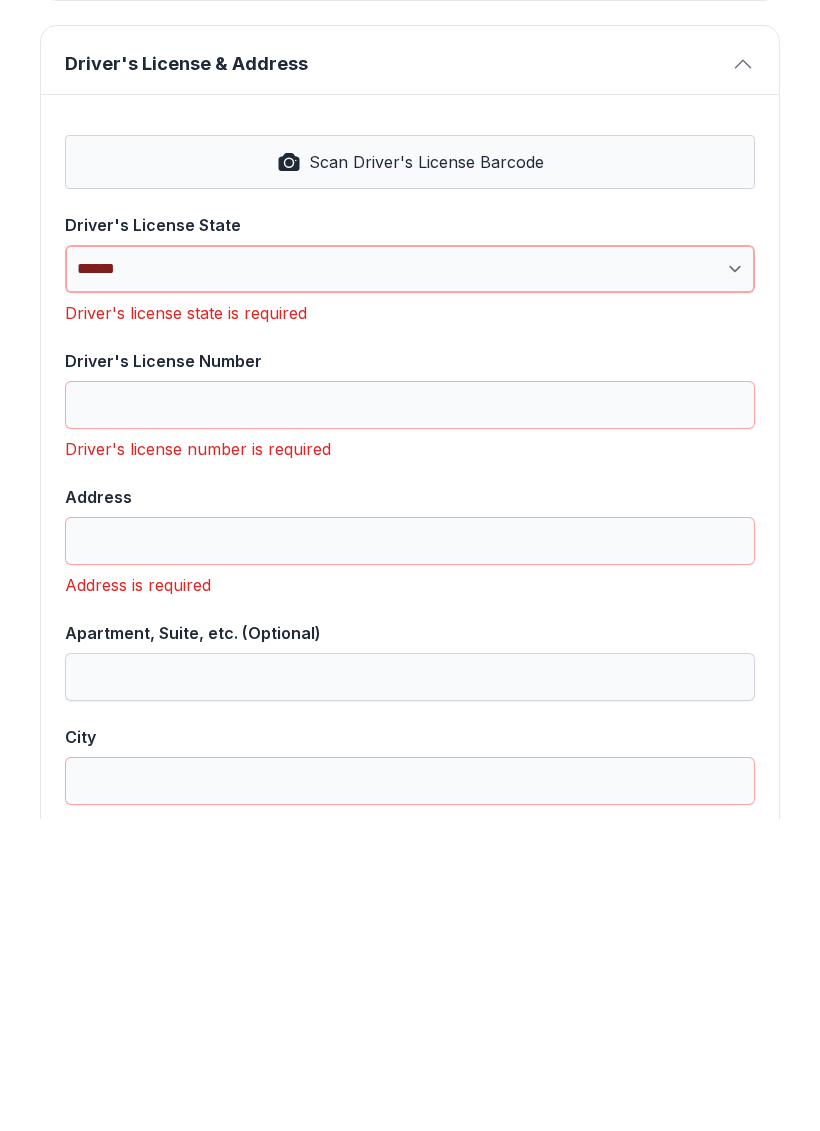 click on "**********" at bounding box center [410, 581] 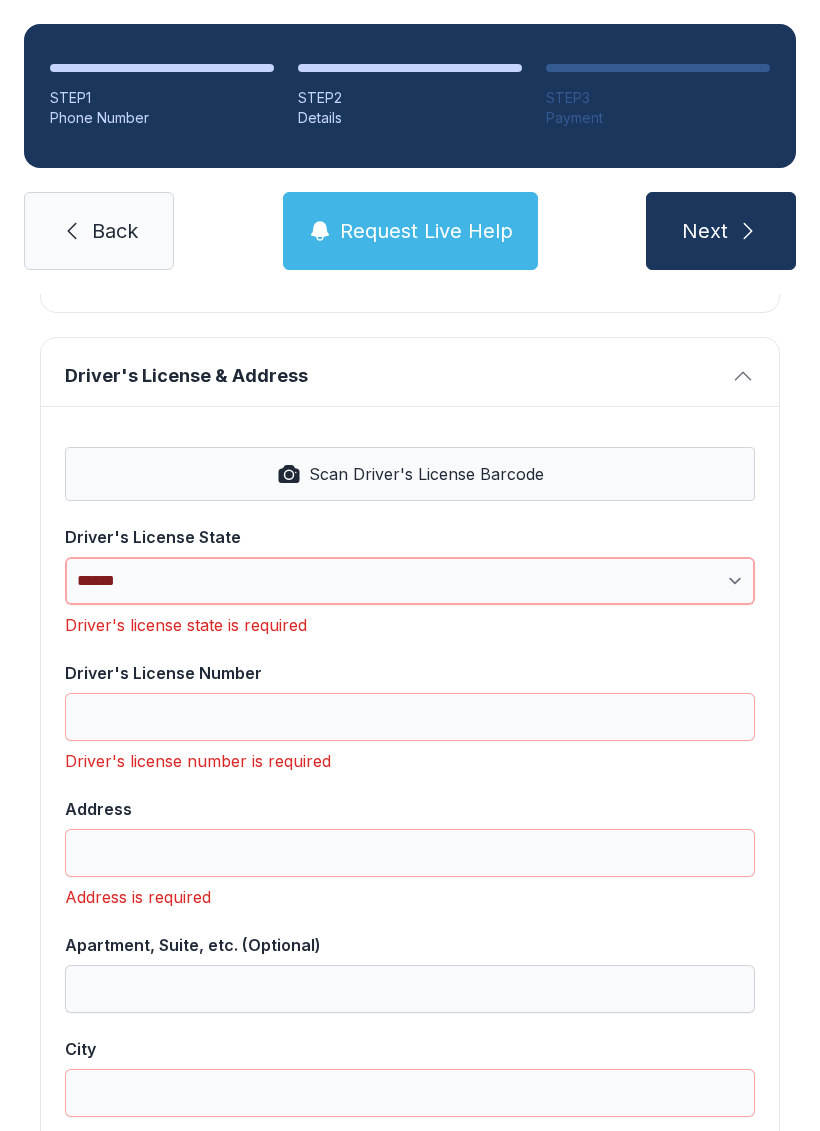select on "**" 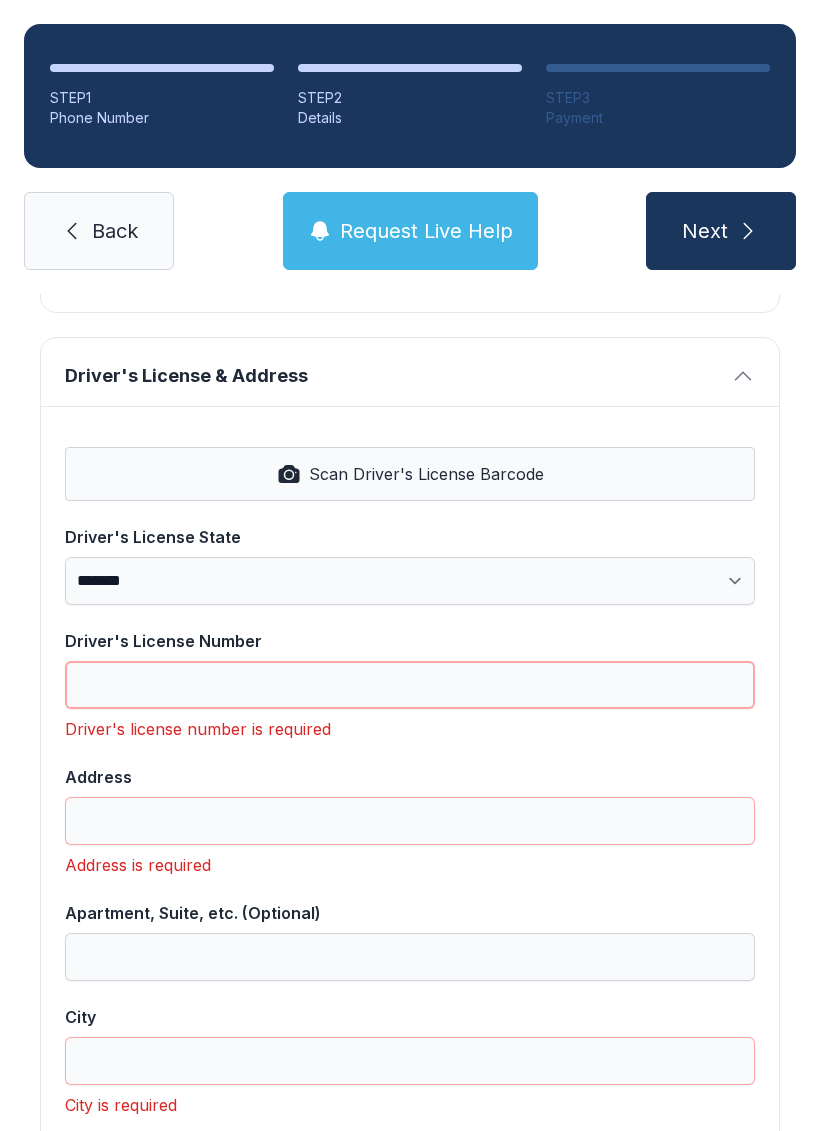 click on "Driver's License Number" at bounding box center [410, 685] 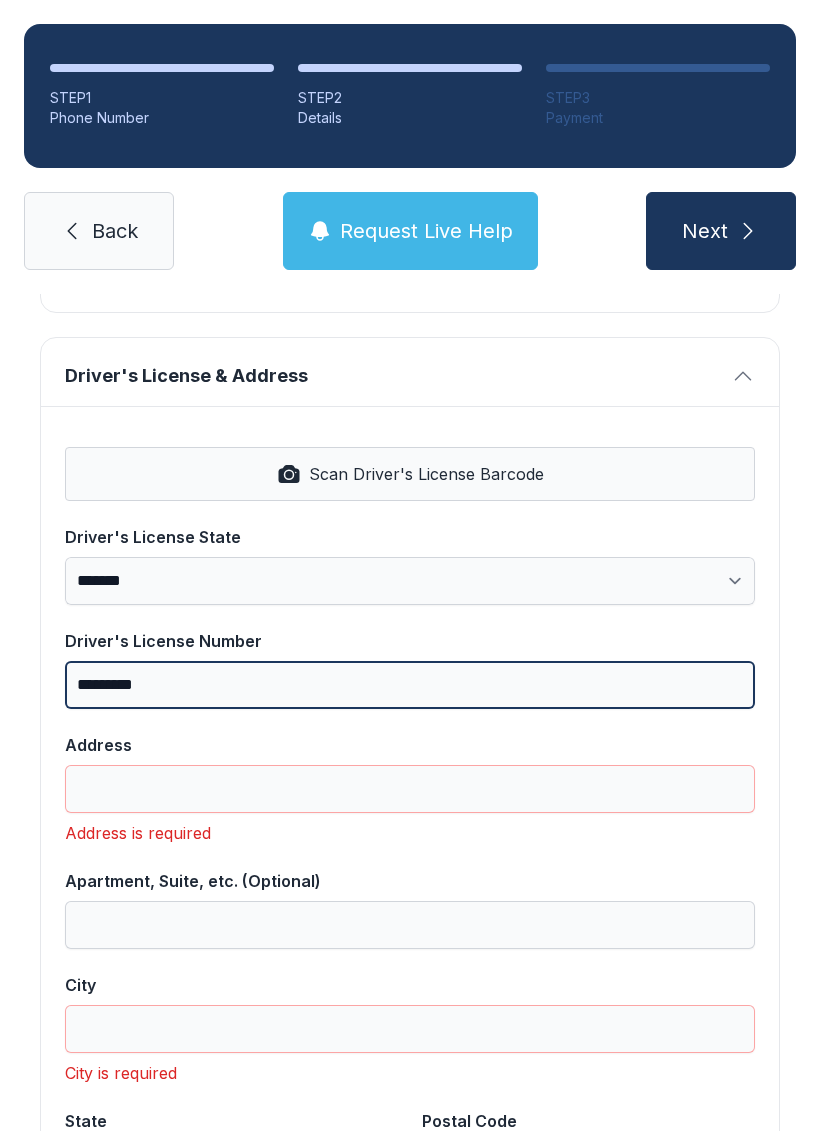 type on "*********" 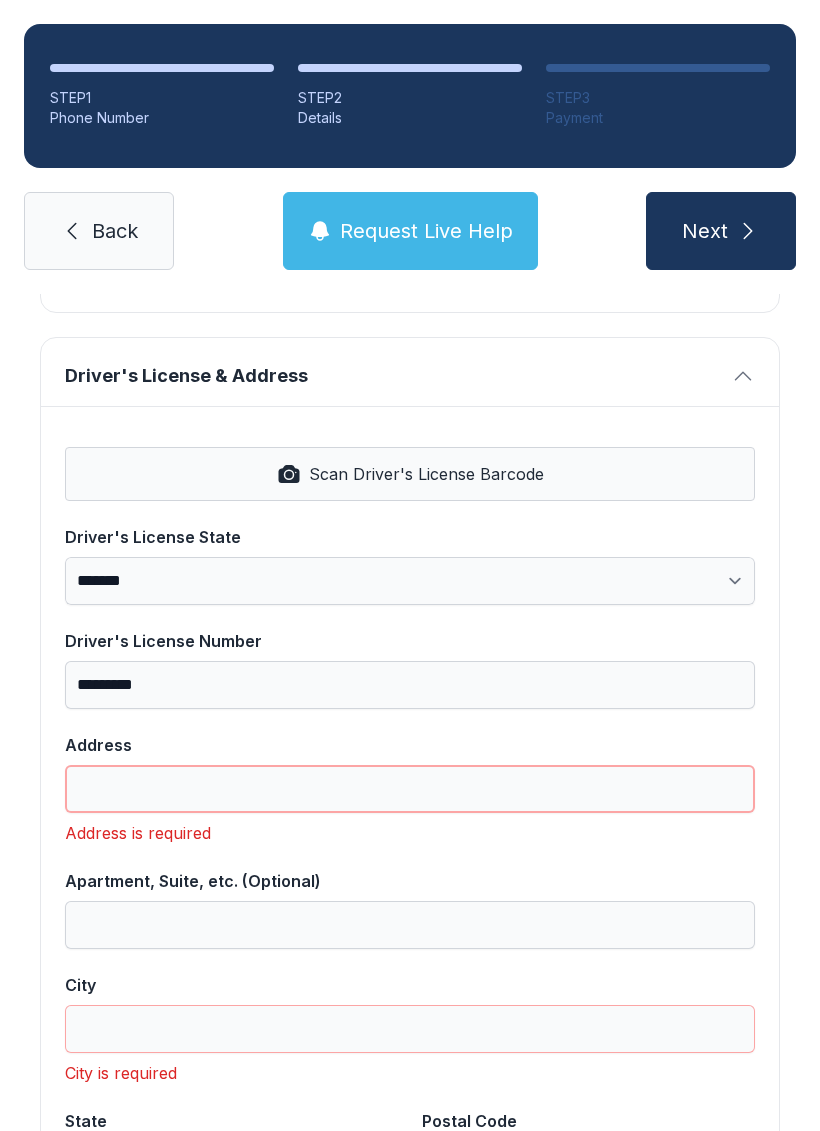 click on "Address" at bounding box center (410, 789) 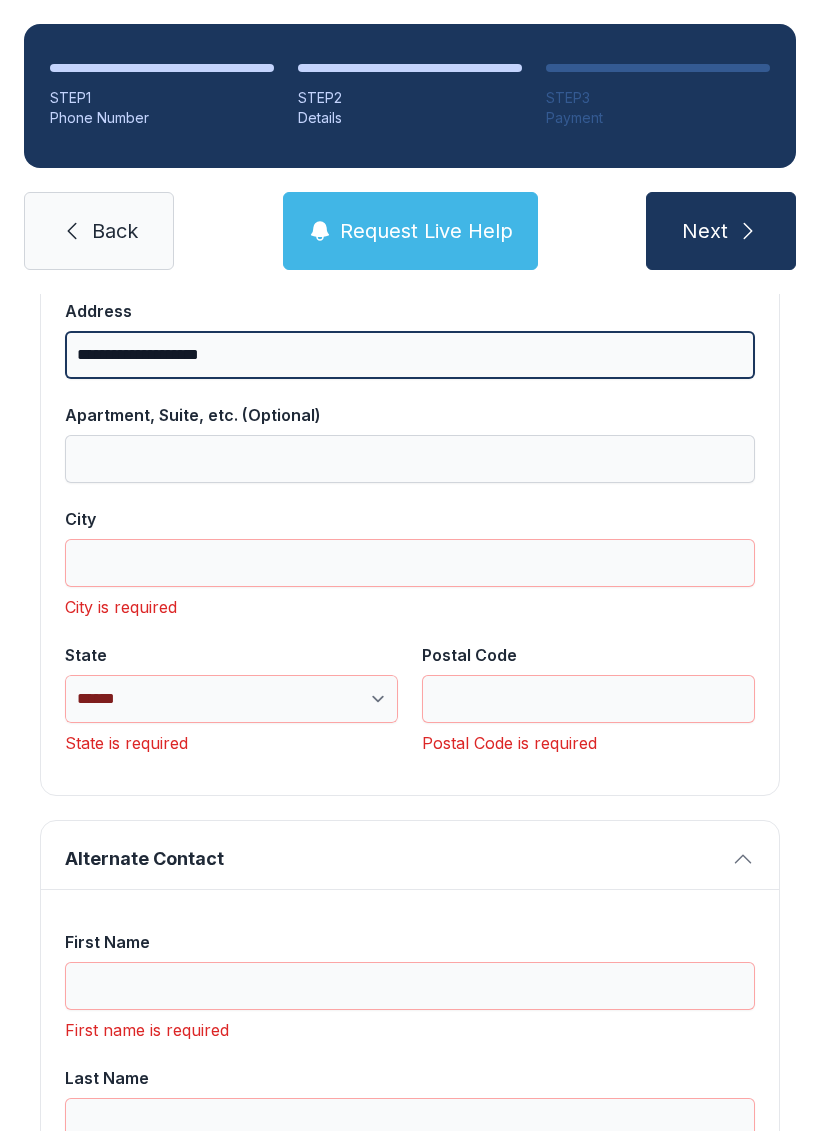 scroll, scrollTop: 1175, scrollLeft: 0, axis: vertical 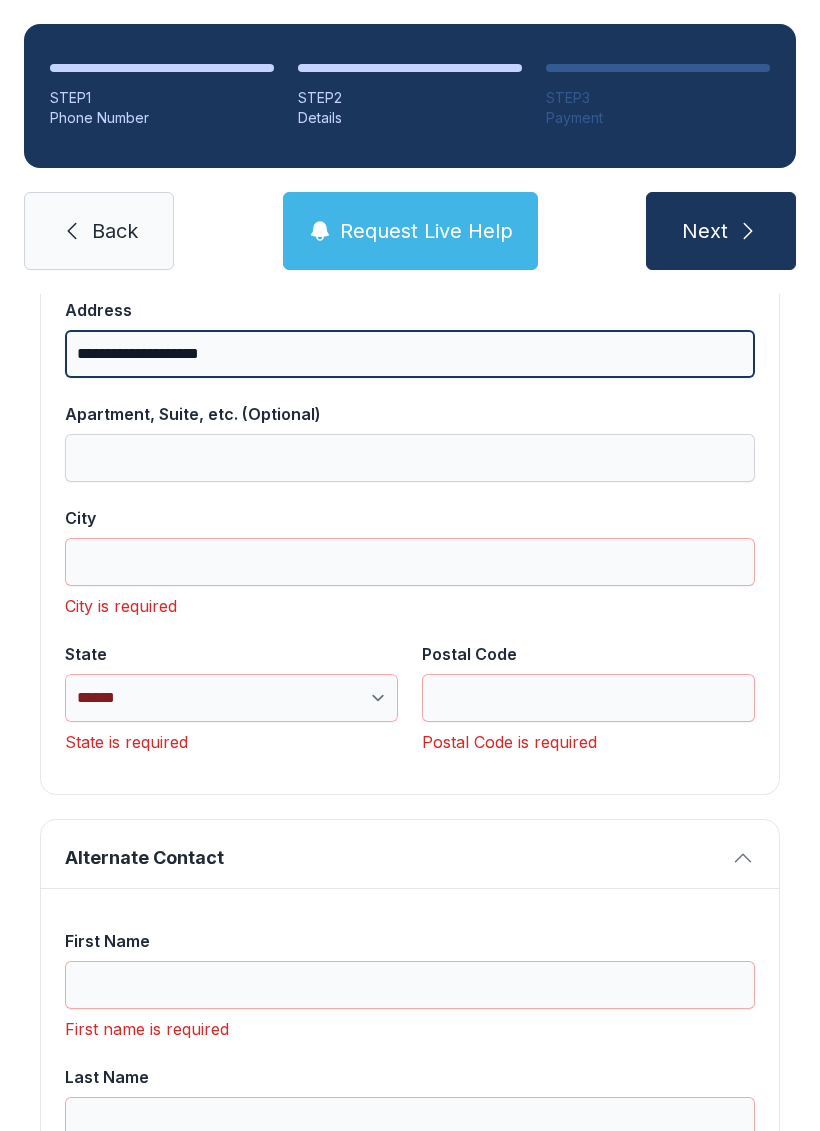 type on "**********" 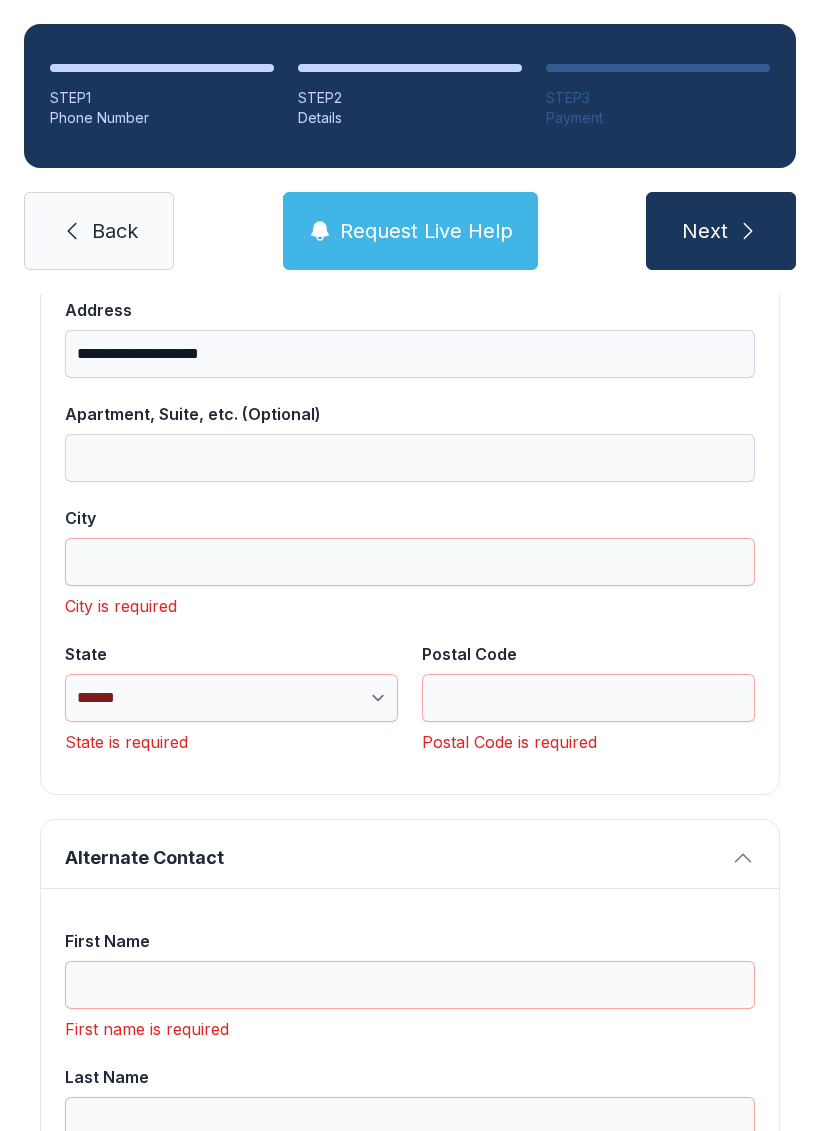 click on "City" at bounding box center (410, 562) 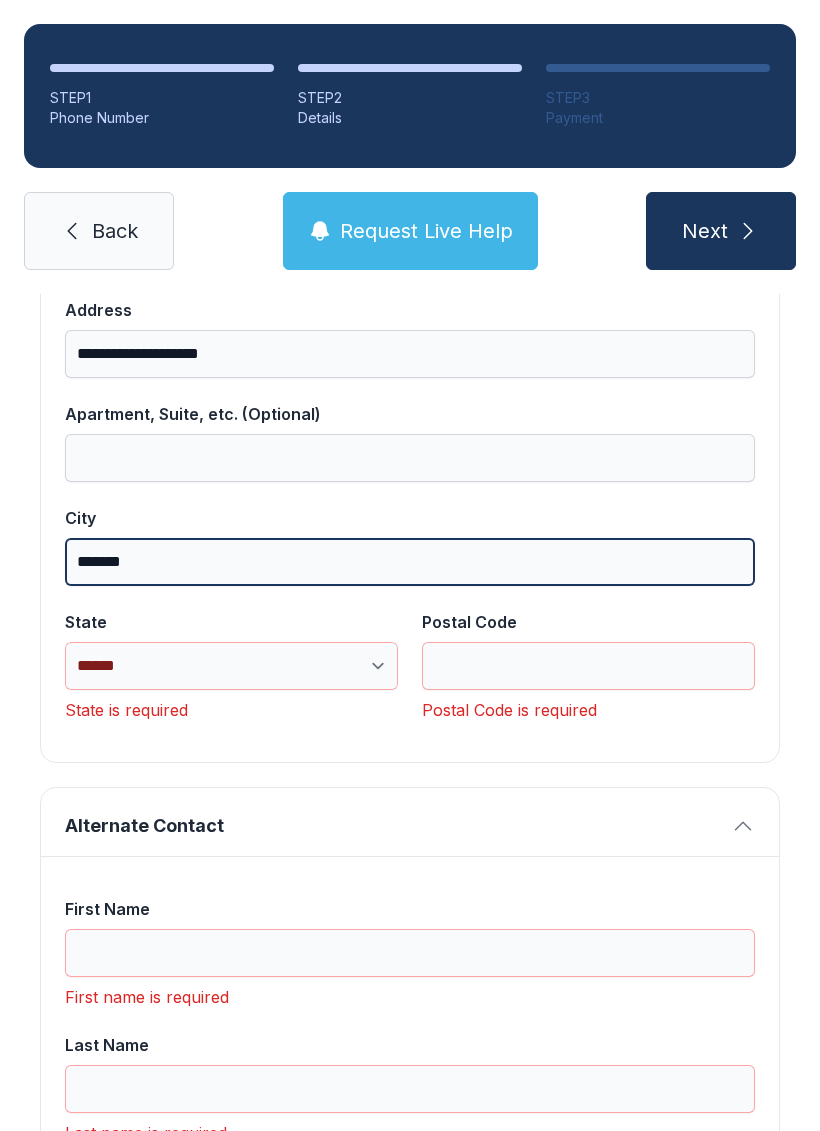 type on "*******" 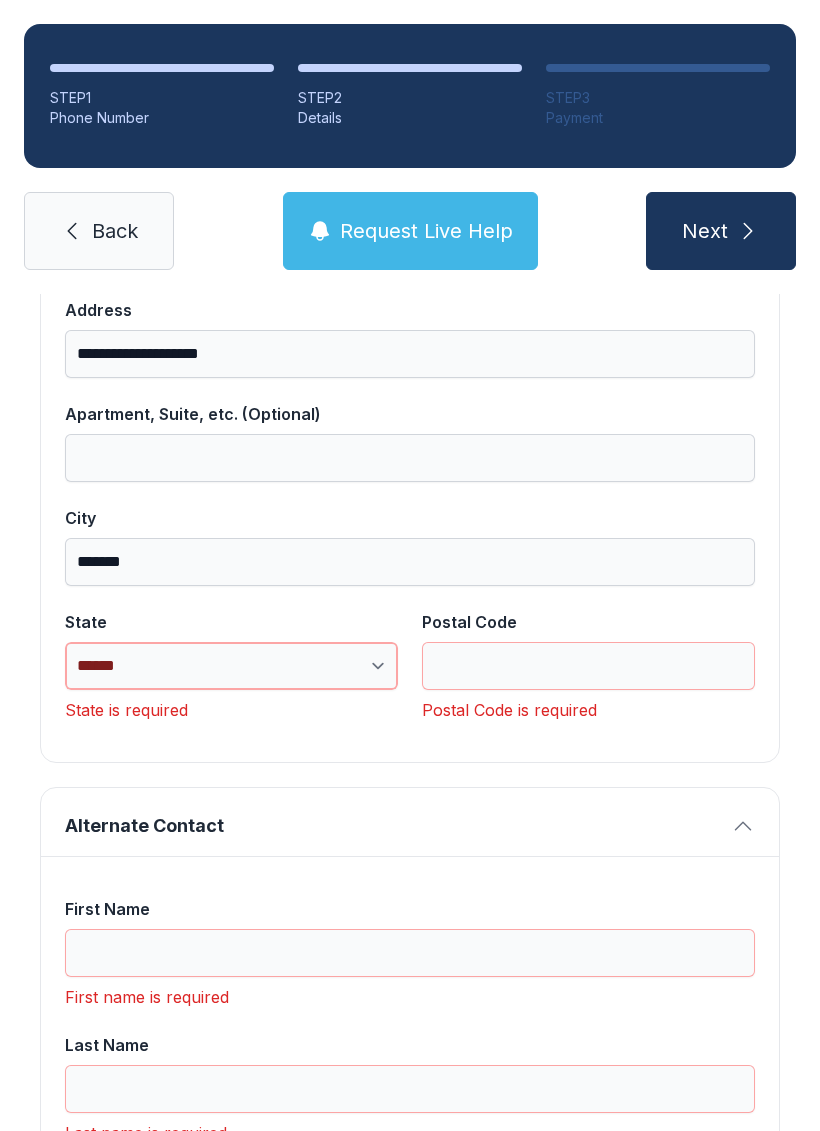 click on "**********" at bounding box center (231, 666) 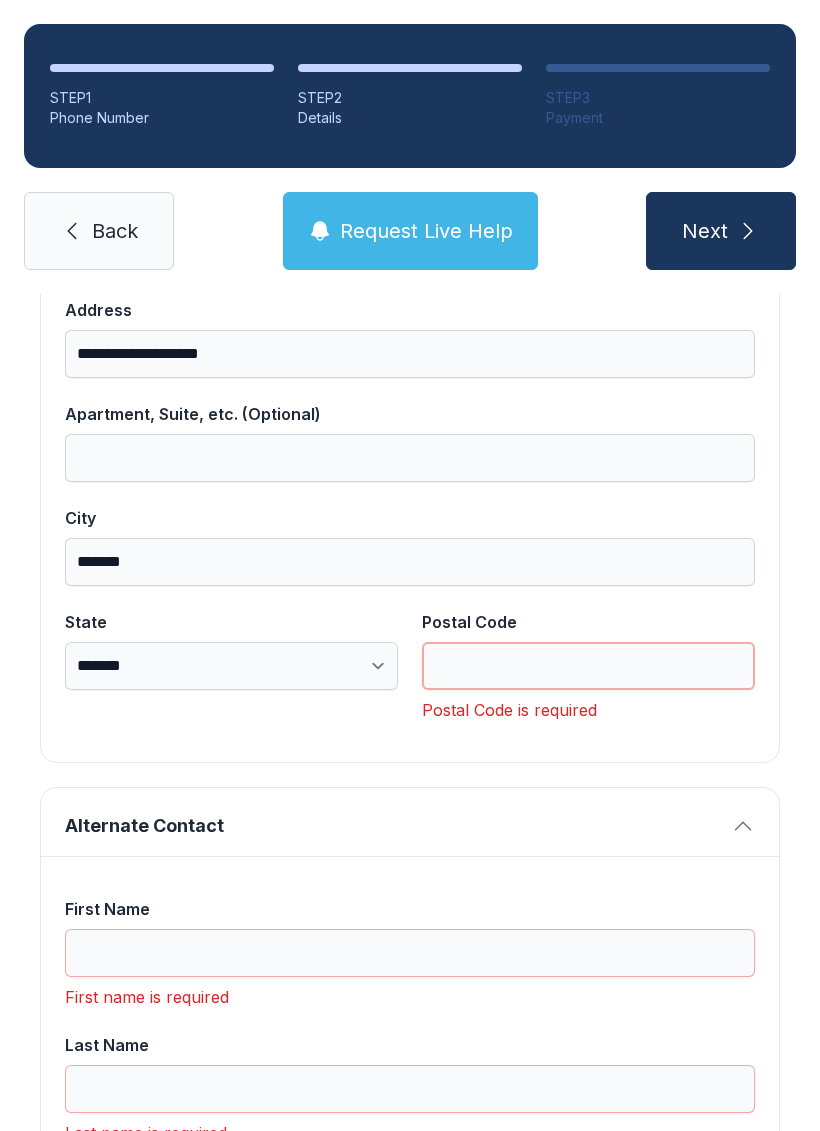 click on "Postal Code" at bounding box center (588, 666) 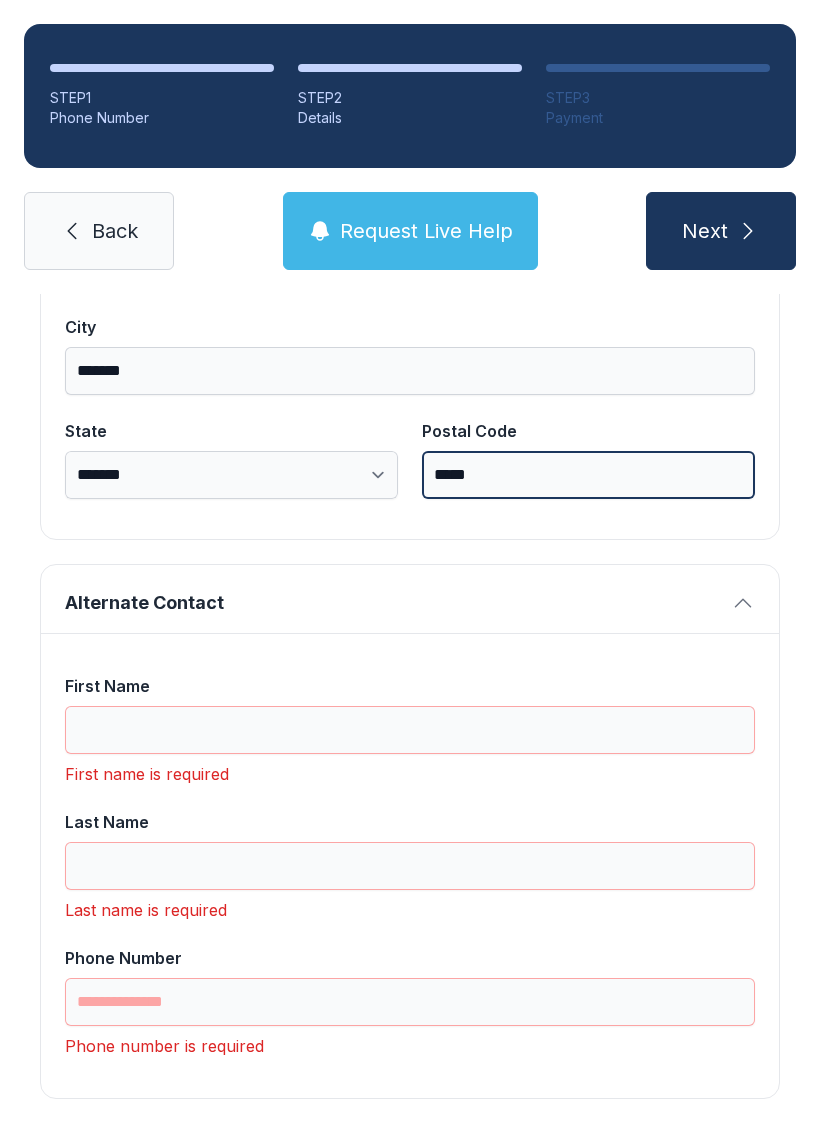 scroll, scrollTop: 1365, scrollLeft: 0, axis: vertical 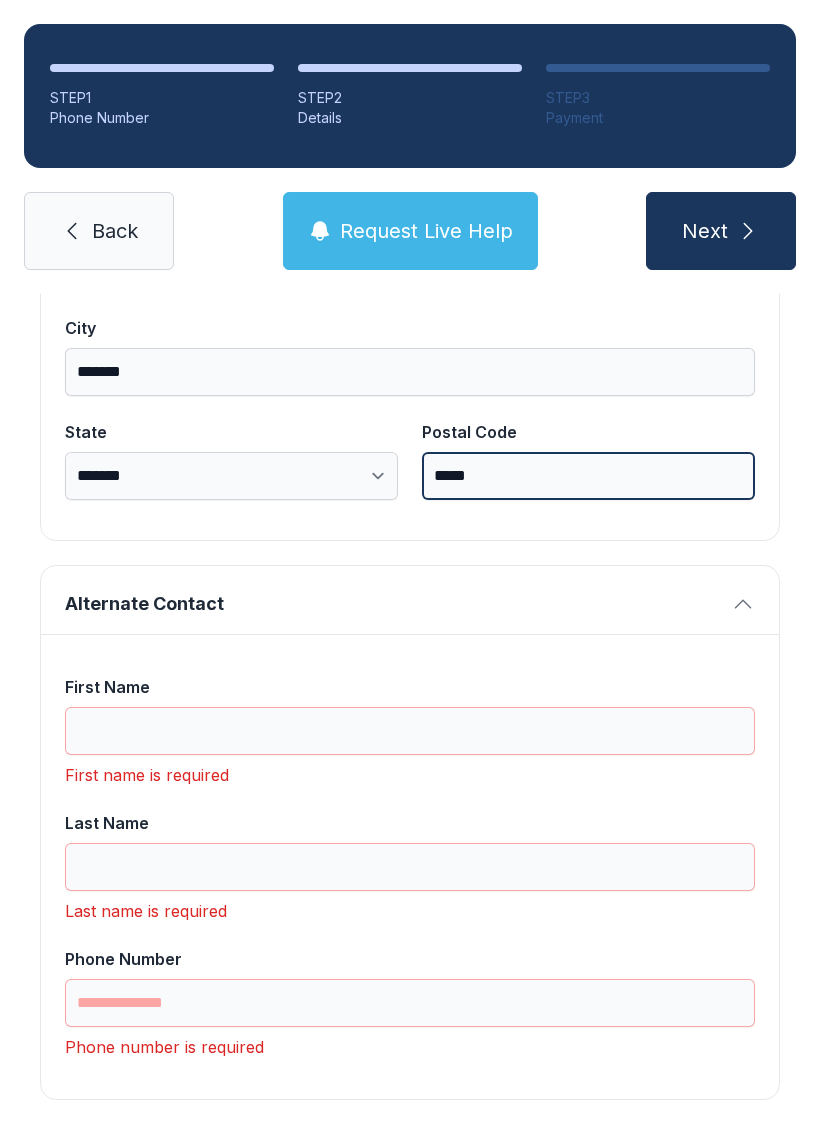 type on "*****" 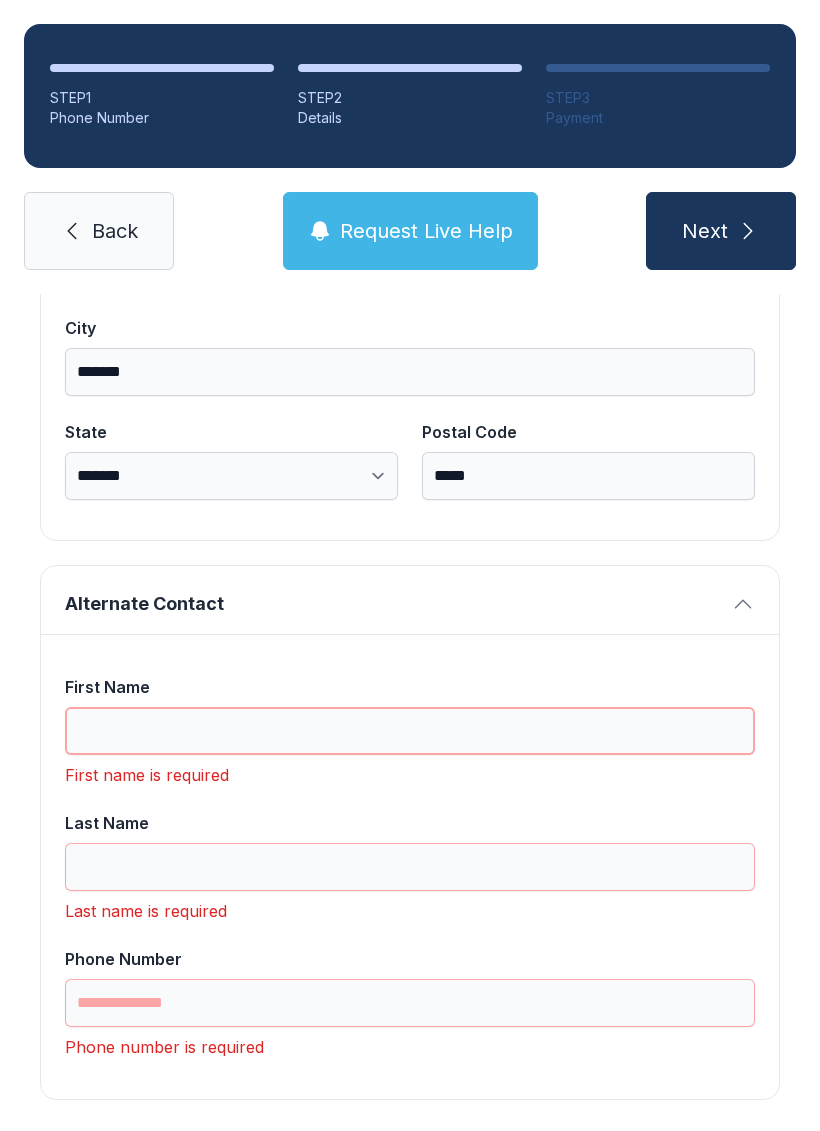 click on "First Name" at bounding box center [410, 731] 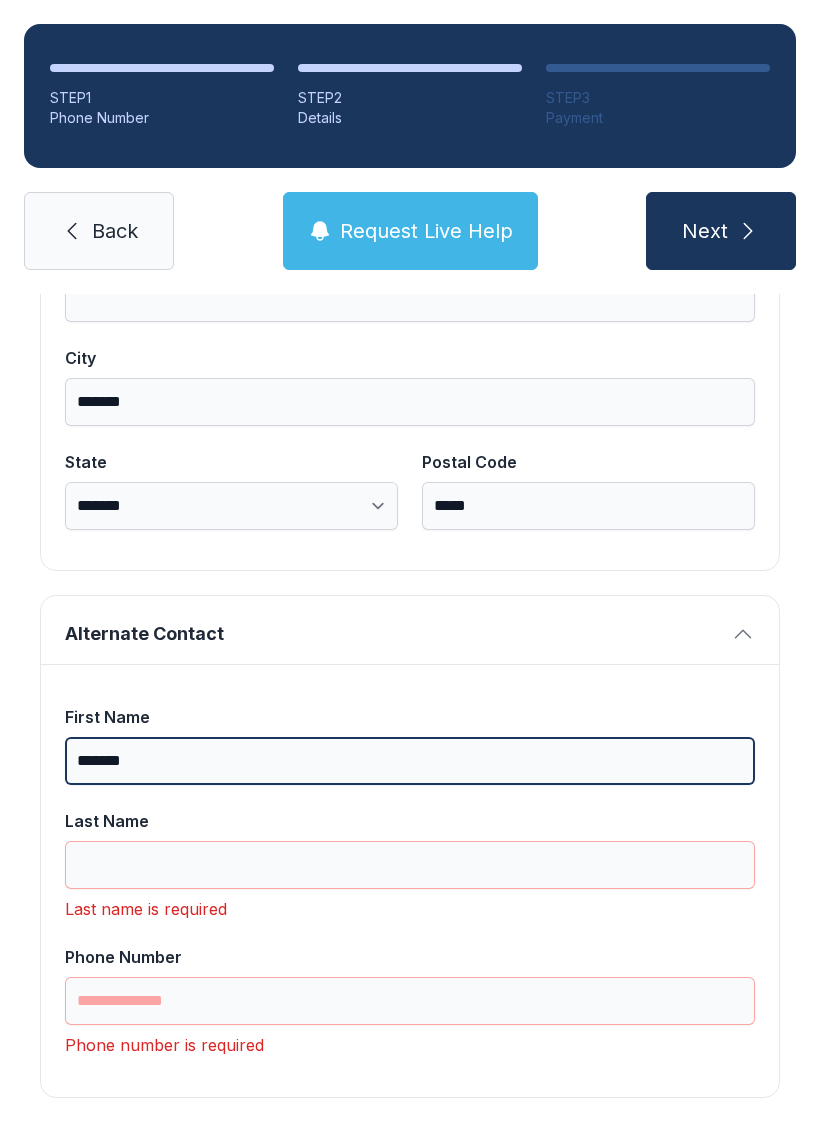 scroll, scrollTop: 1333, scrollLeft: 0, axis: vertical 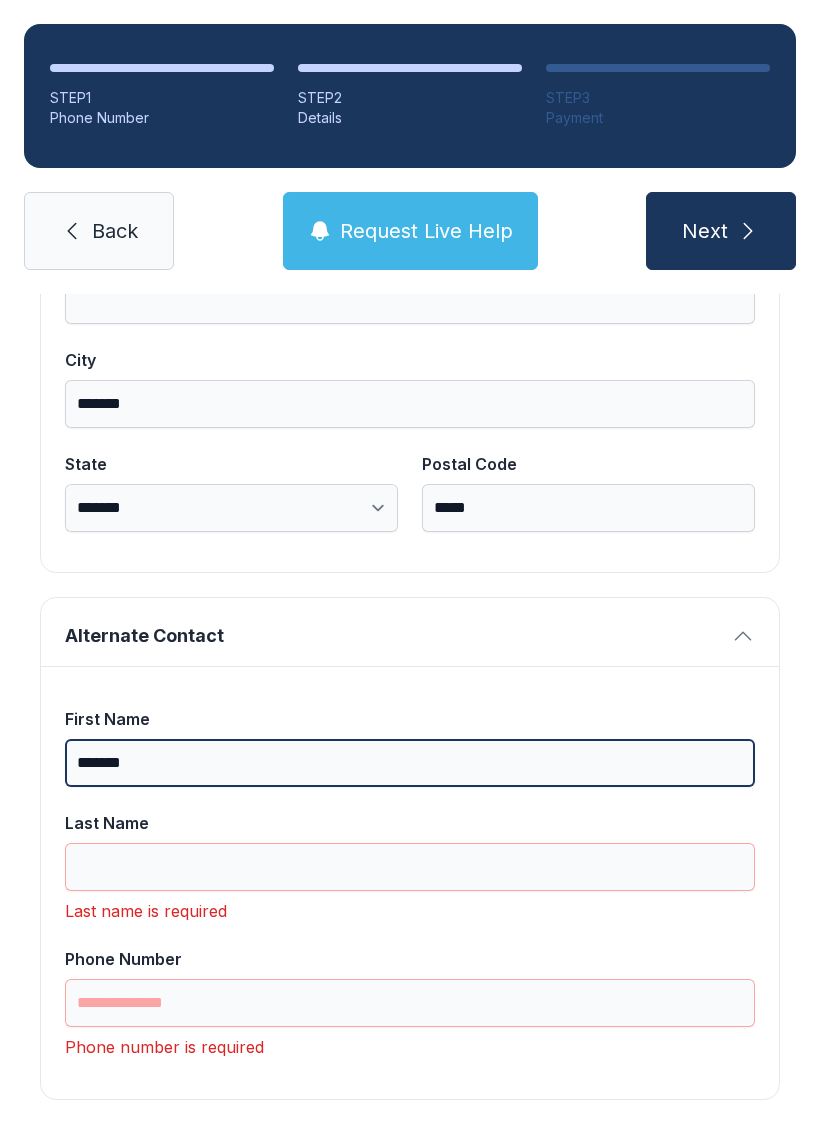 type on "*******" 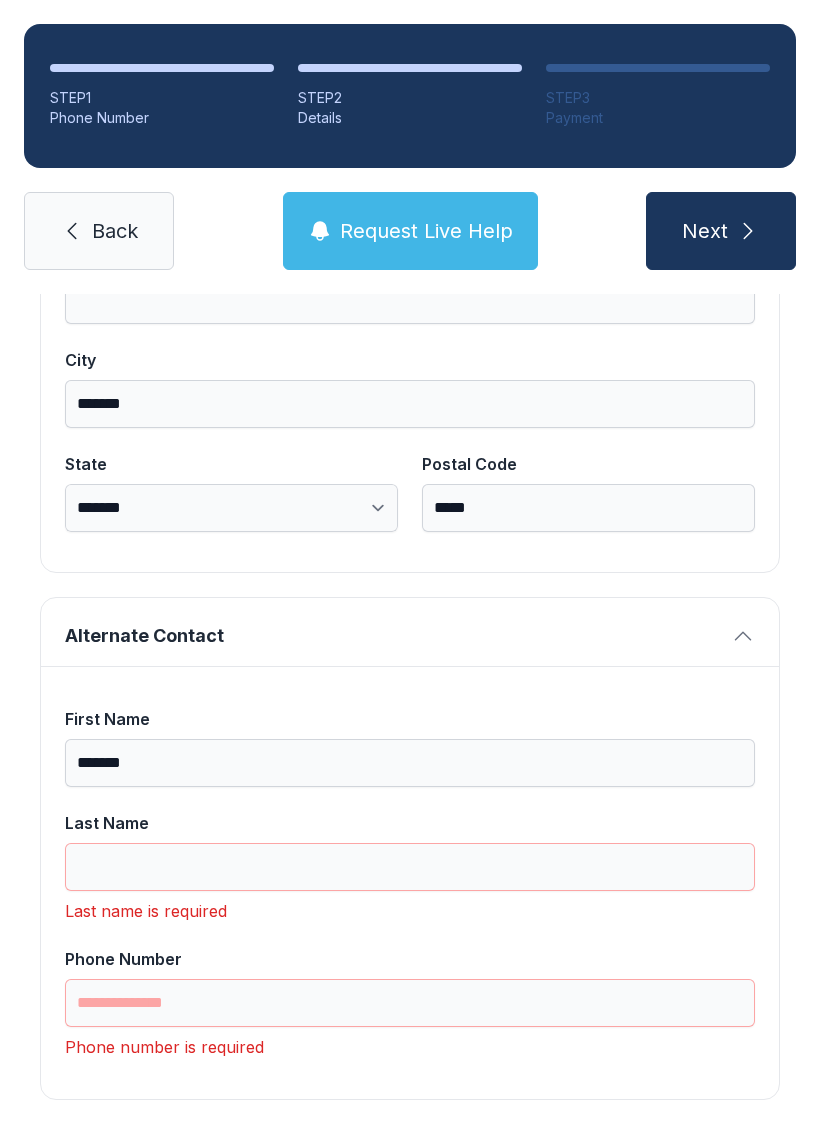 click on "Last Name" at bounding box center (410, 851) 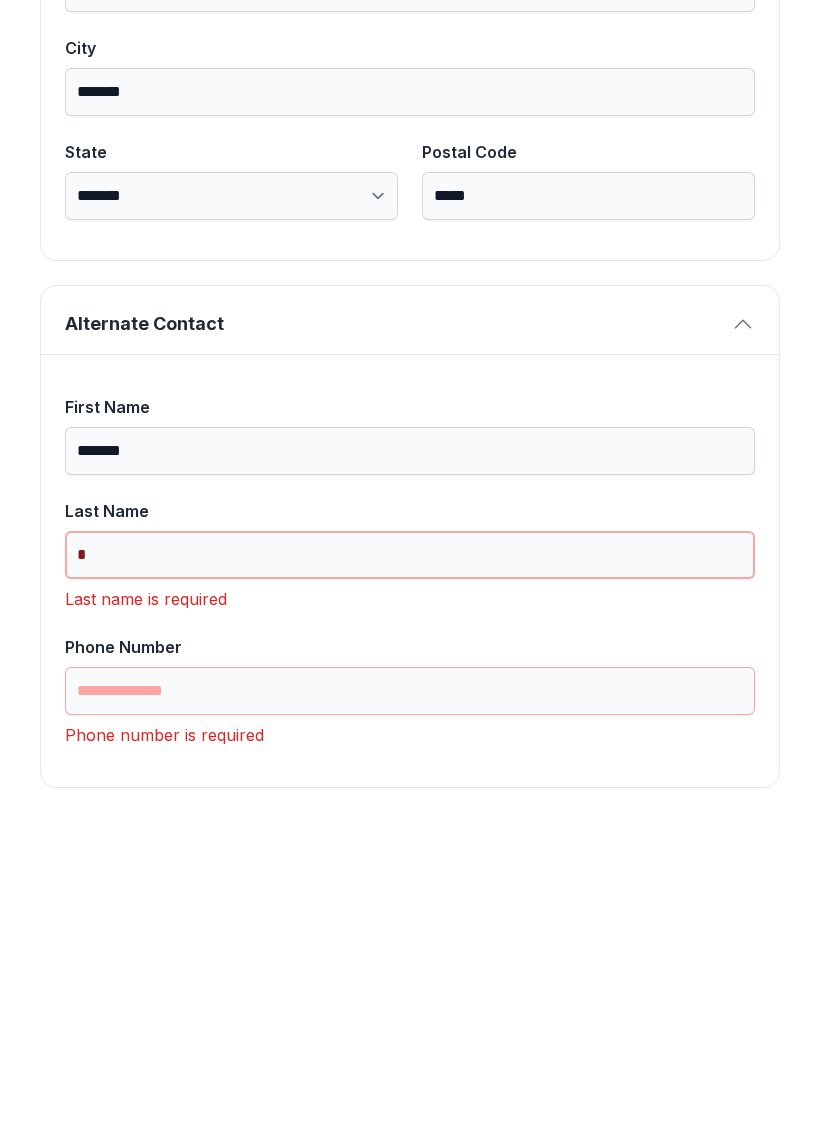 scroll, scrollTop: 1301, scrollLeft: 0, axis: vertical 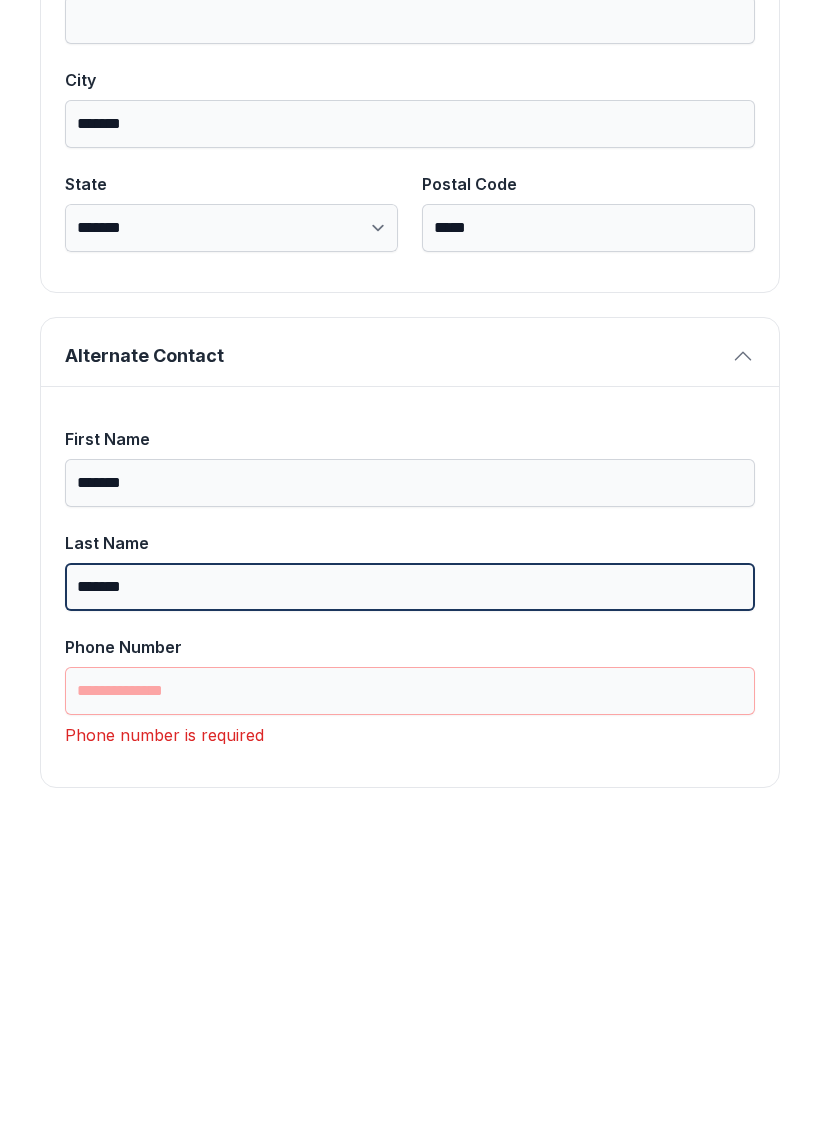 type on "*******" 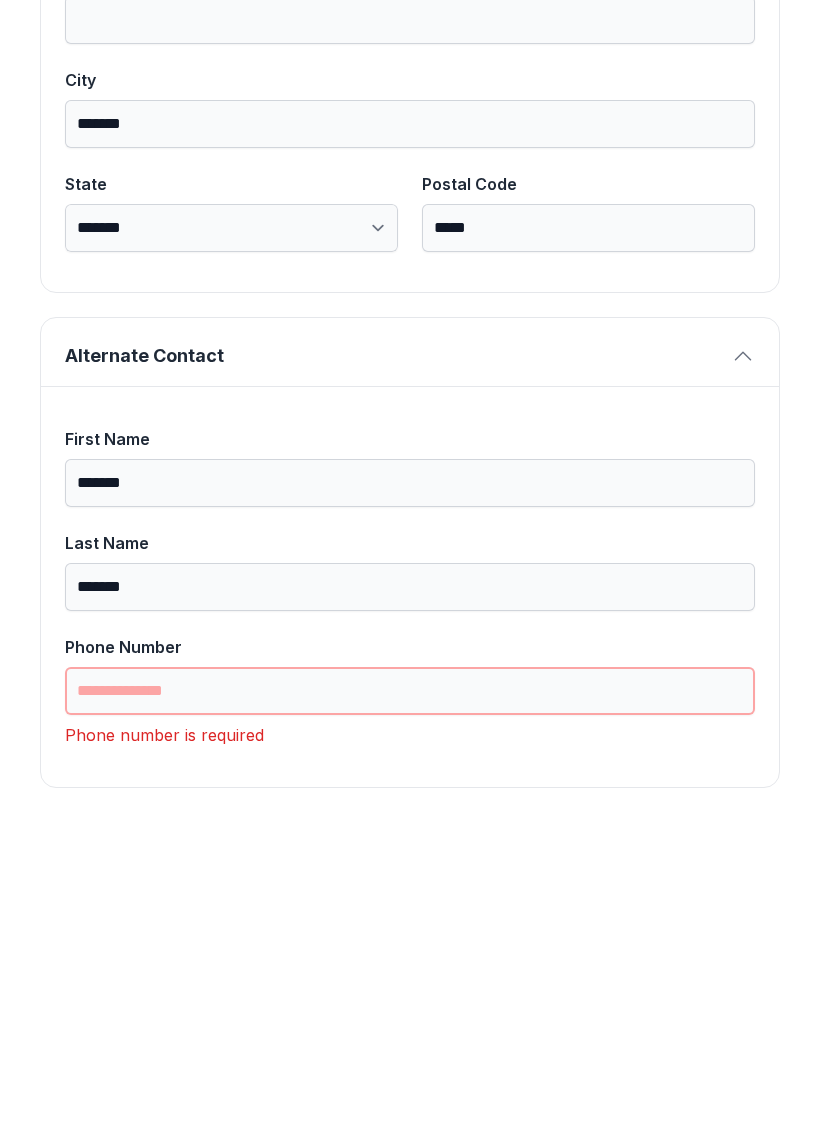 click on "Phone Number" at bounding box center [410, 1003] 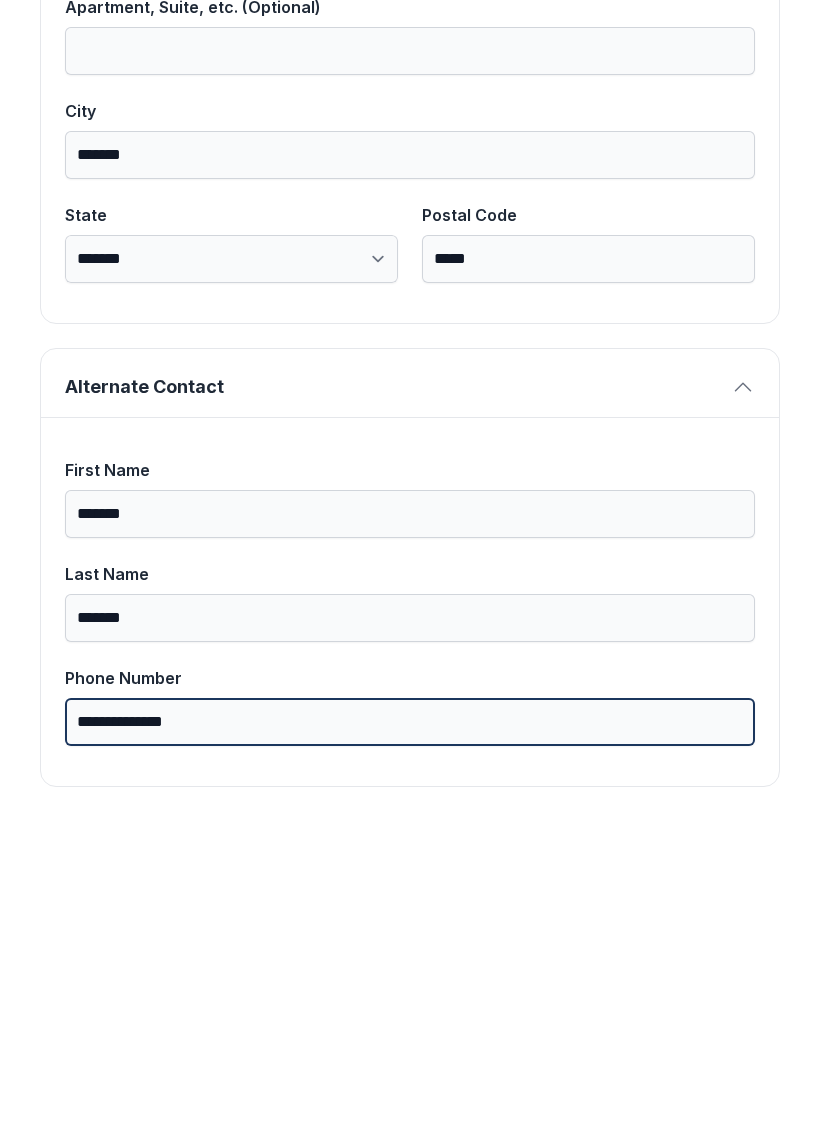 scroll, scrollTop: 1269, scrollLeft: 0, axis: vertical 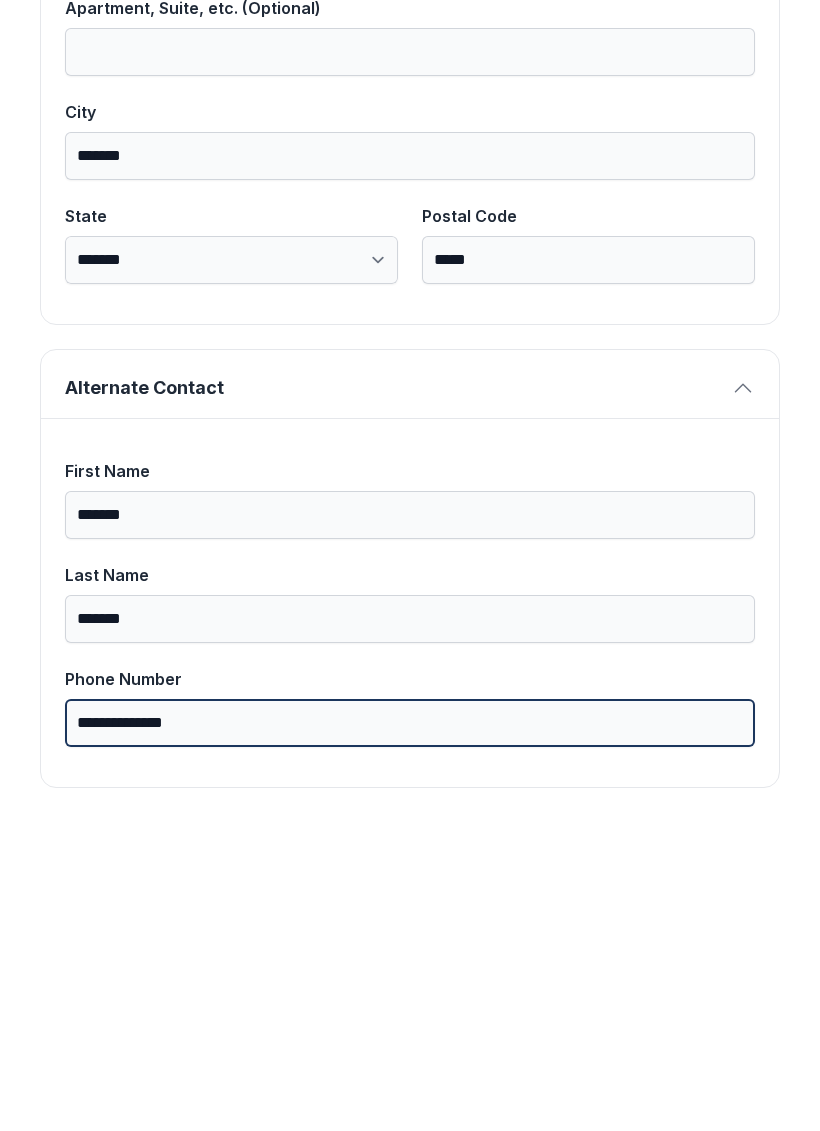 type on "**********" 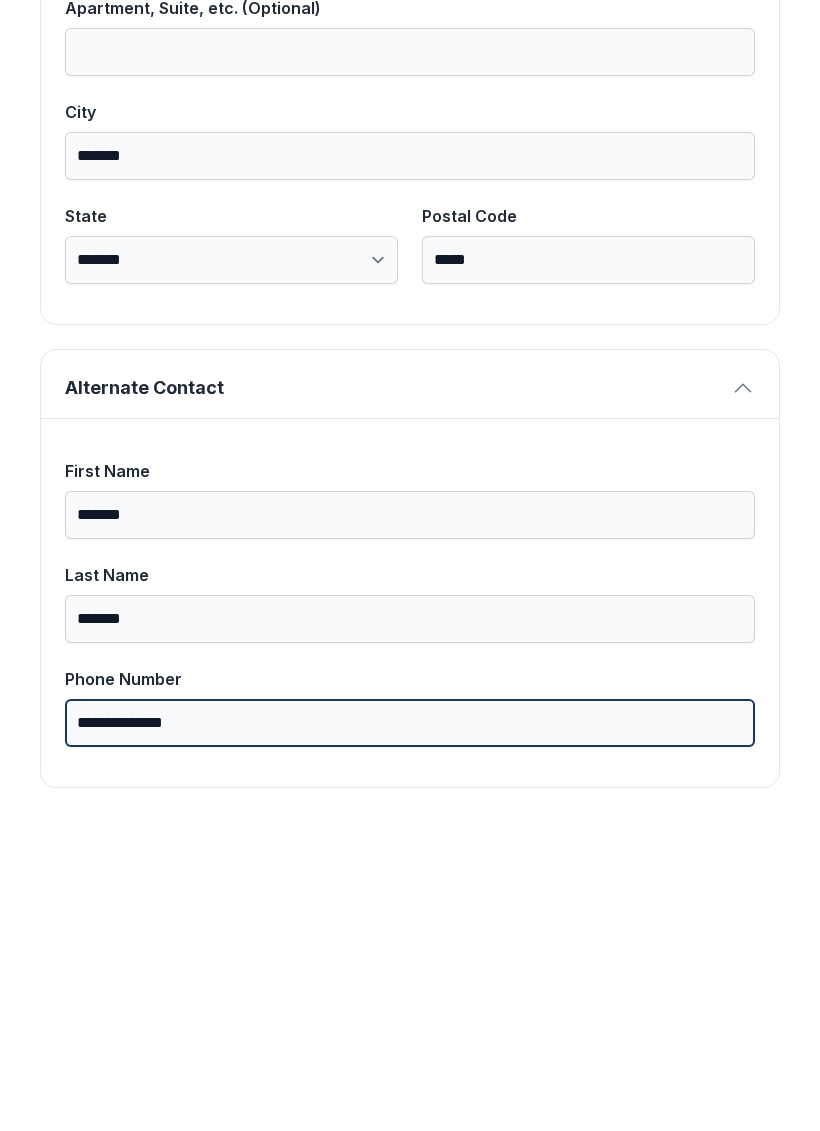 scroll, scrollTop: 0, scrollLeft: 0, axis: both 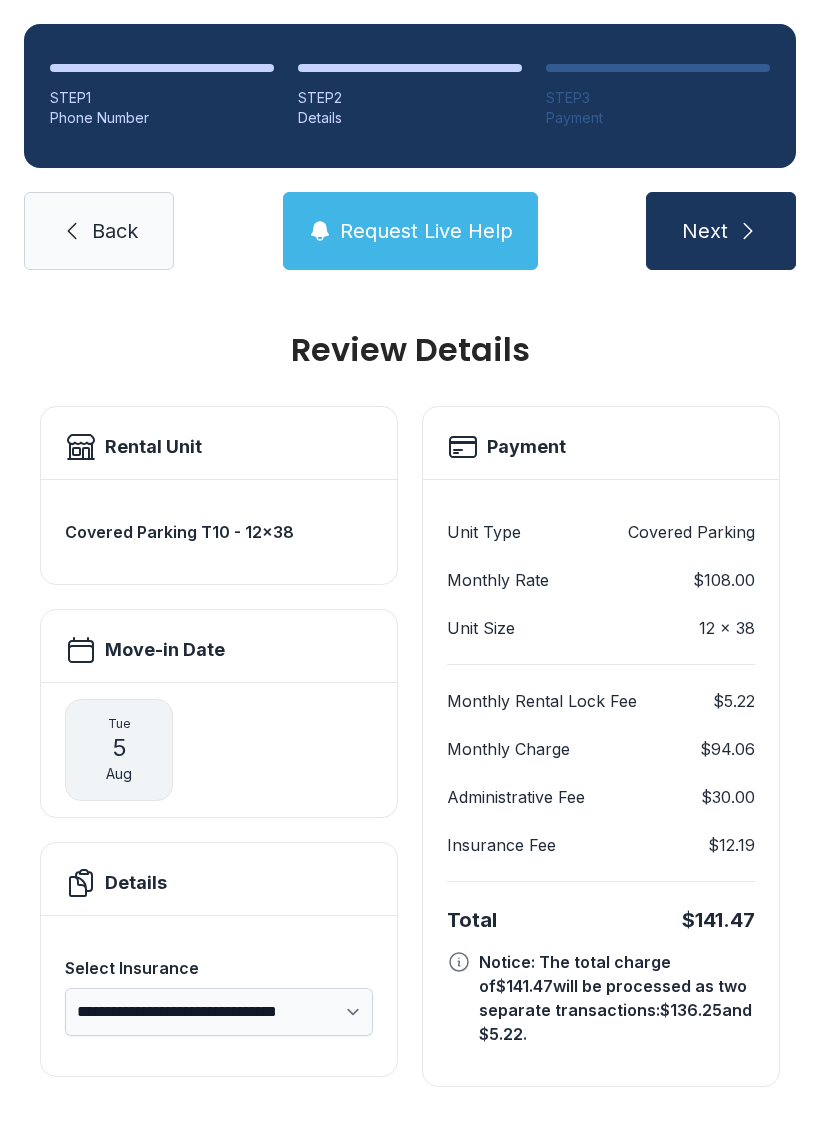 click on "Request Live Help" at bounding box center (426, 231) 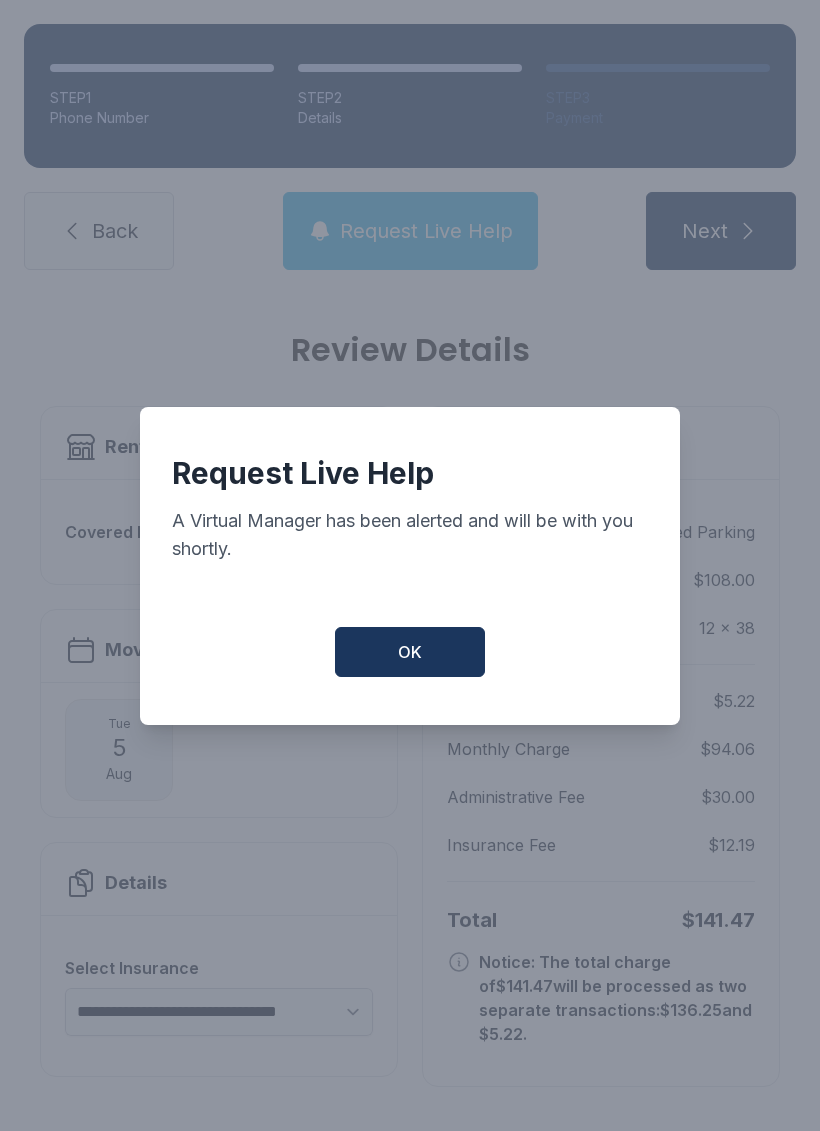 click on "OK" at bounding box center [410, 652] 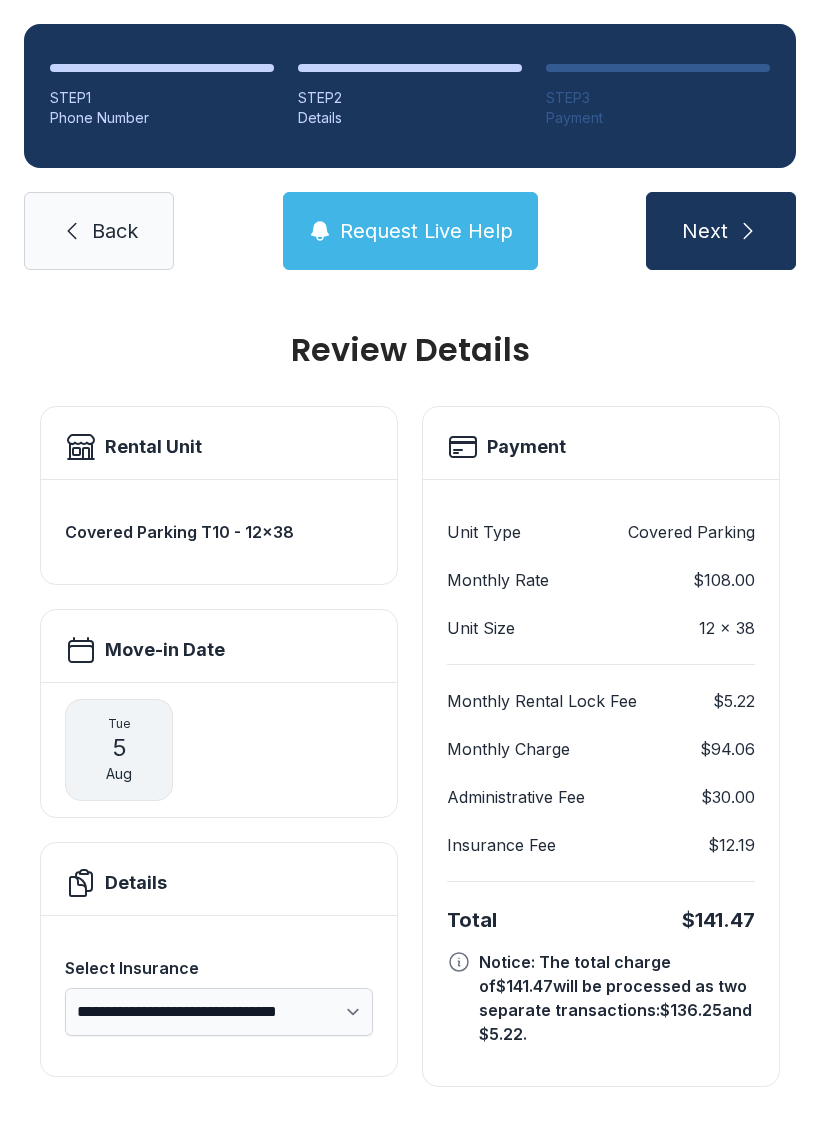 click on "**********" at bounding box center (219, 1012) 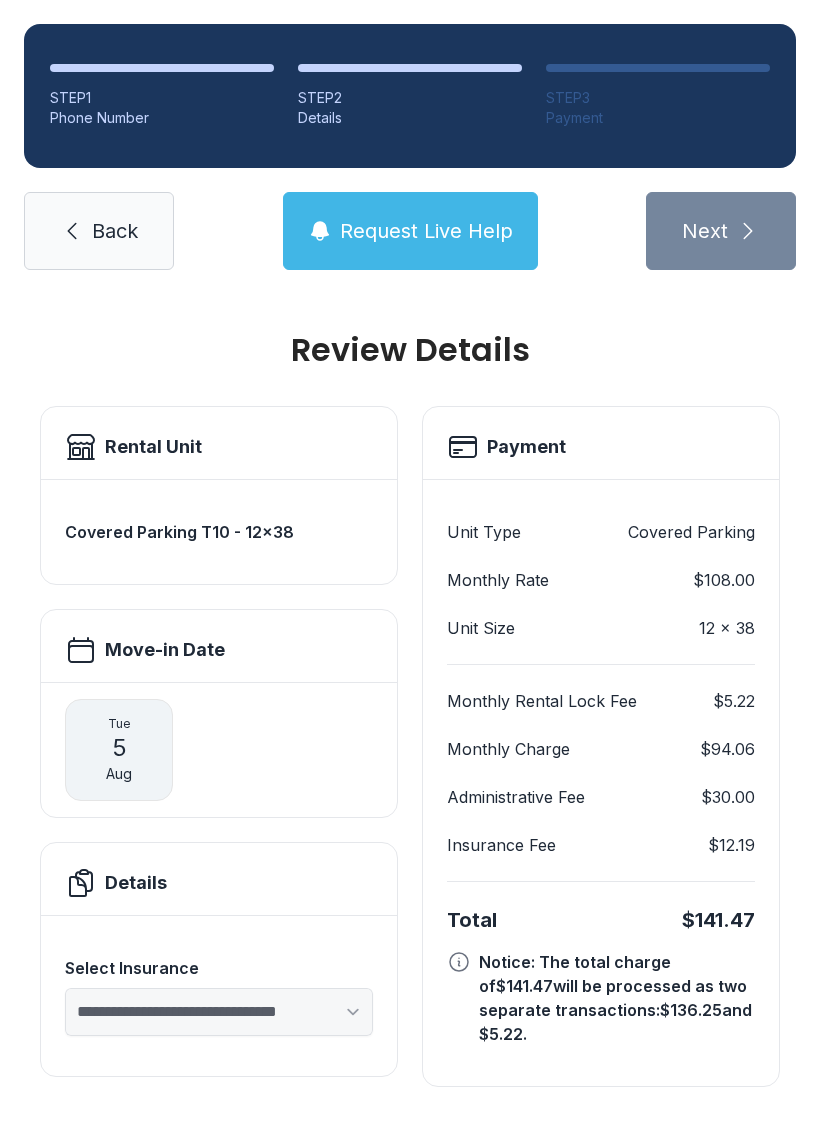 select on "****" 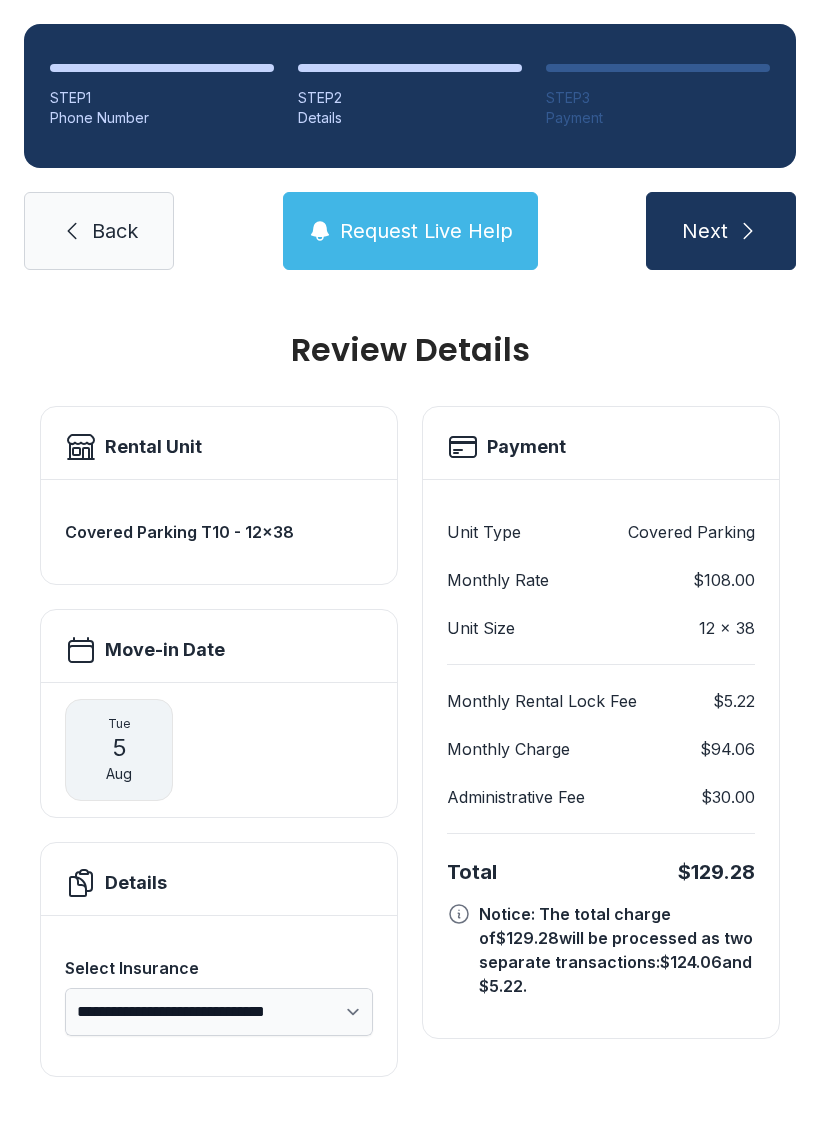 click on "Next" at bounding box center (705, 231) 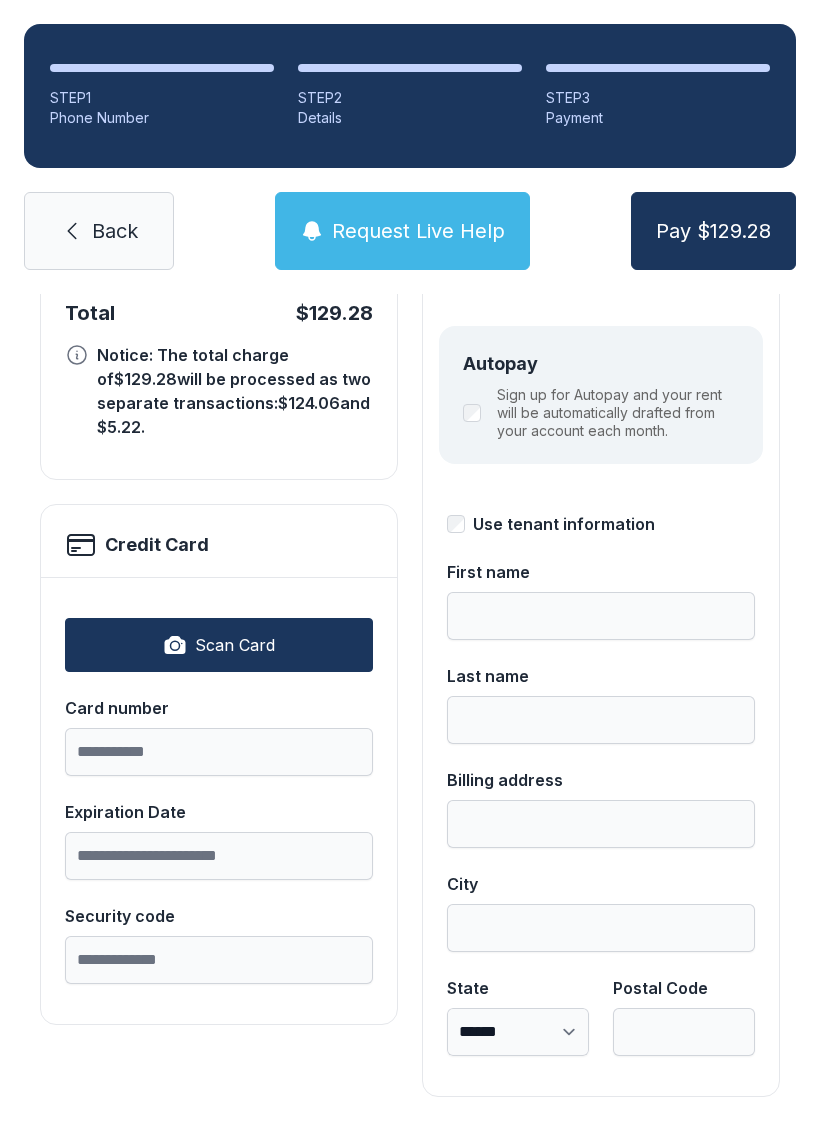 scroll, scrollTop: 218, scrollLeft: 0, axis: vertical 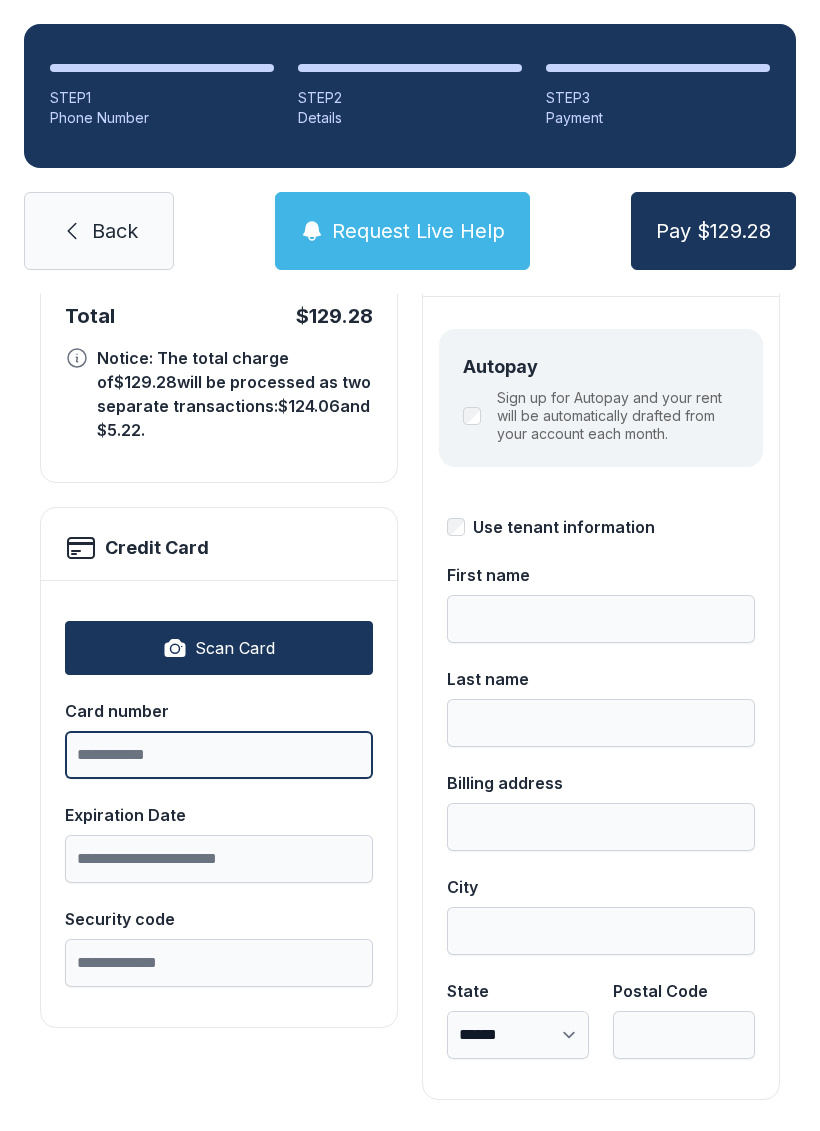click on "Card number" at bounding box center (219, 755) 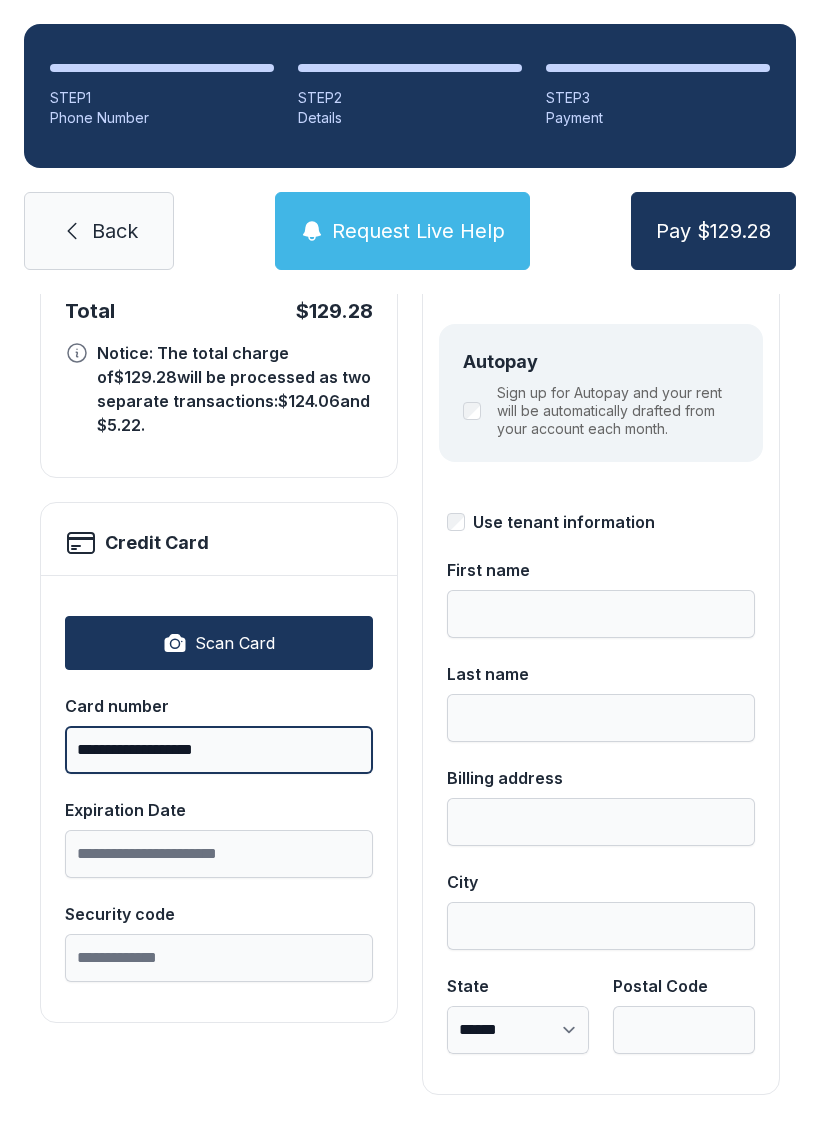 scroll, scrollTop: 218, scrollLeft: 0, axis: vertical 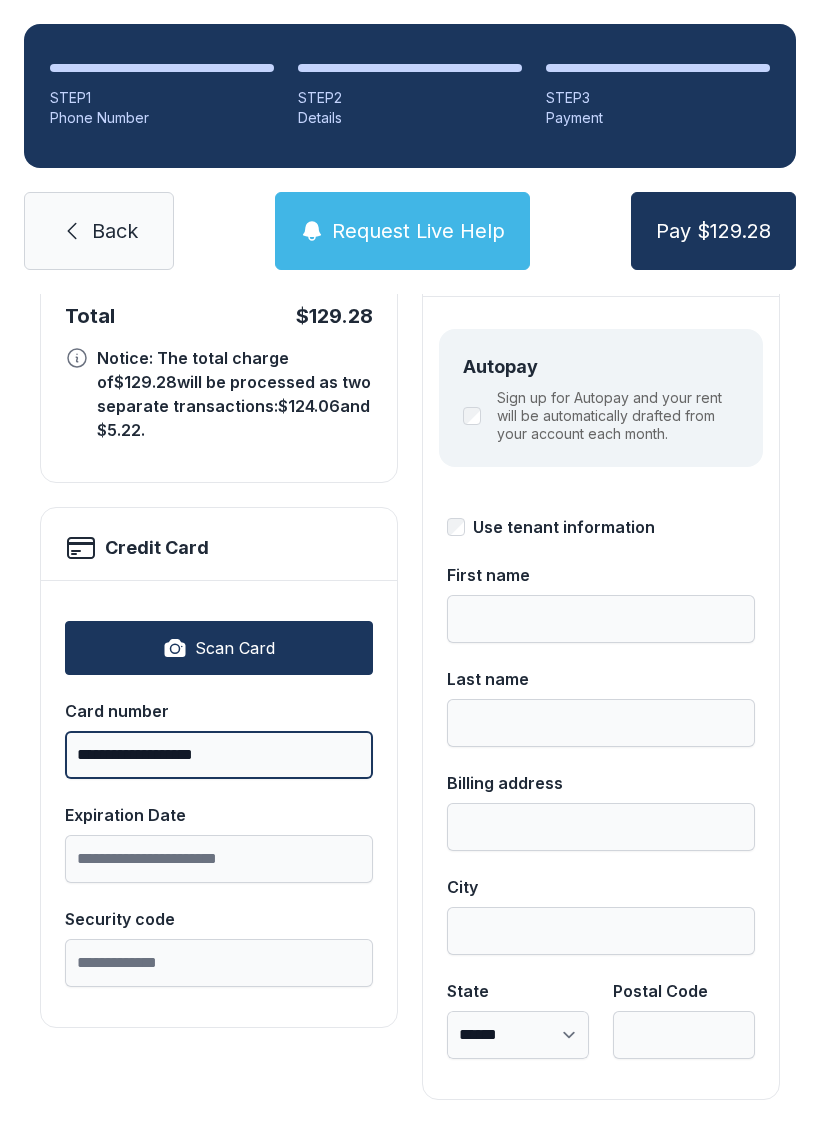 type on "**********" 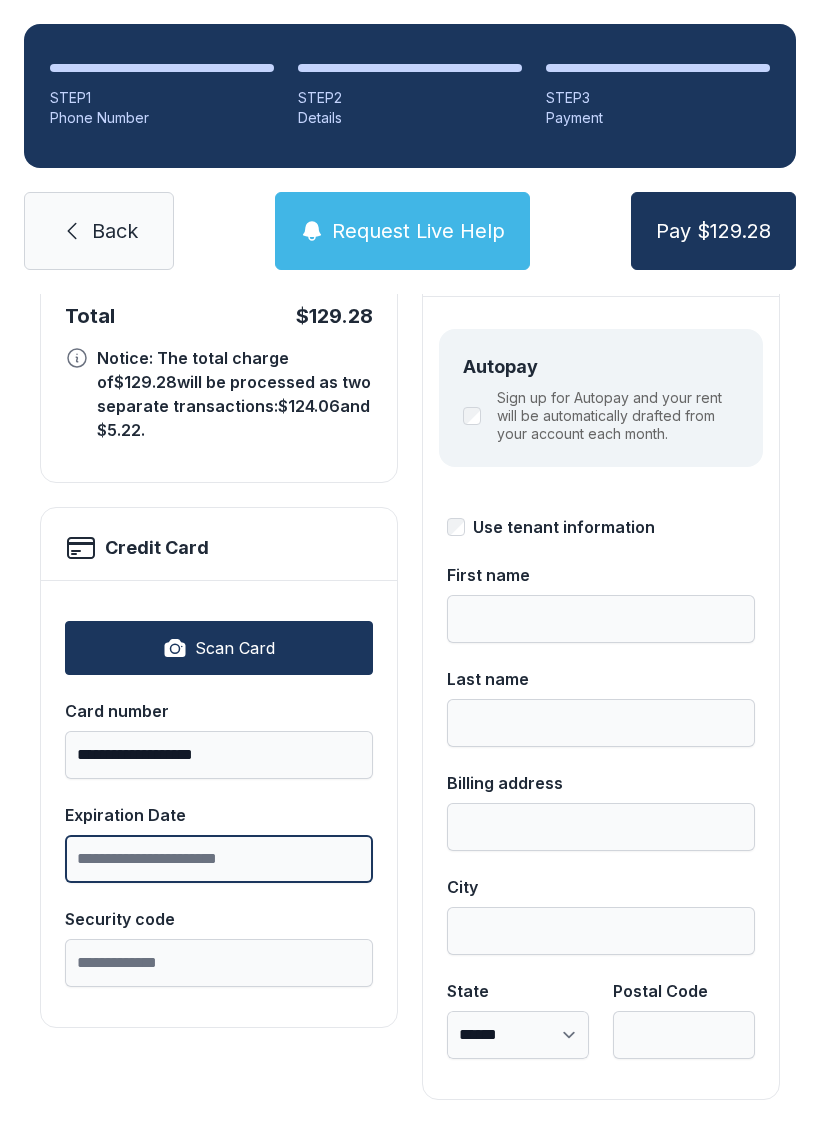 scroll, scrollTop: 49, scrollLeft: 0, axis: vertical 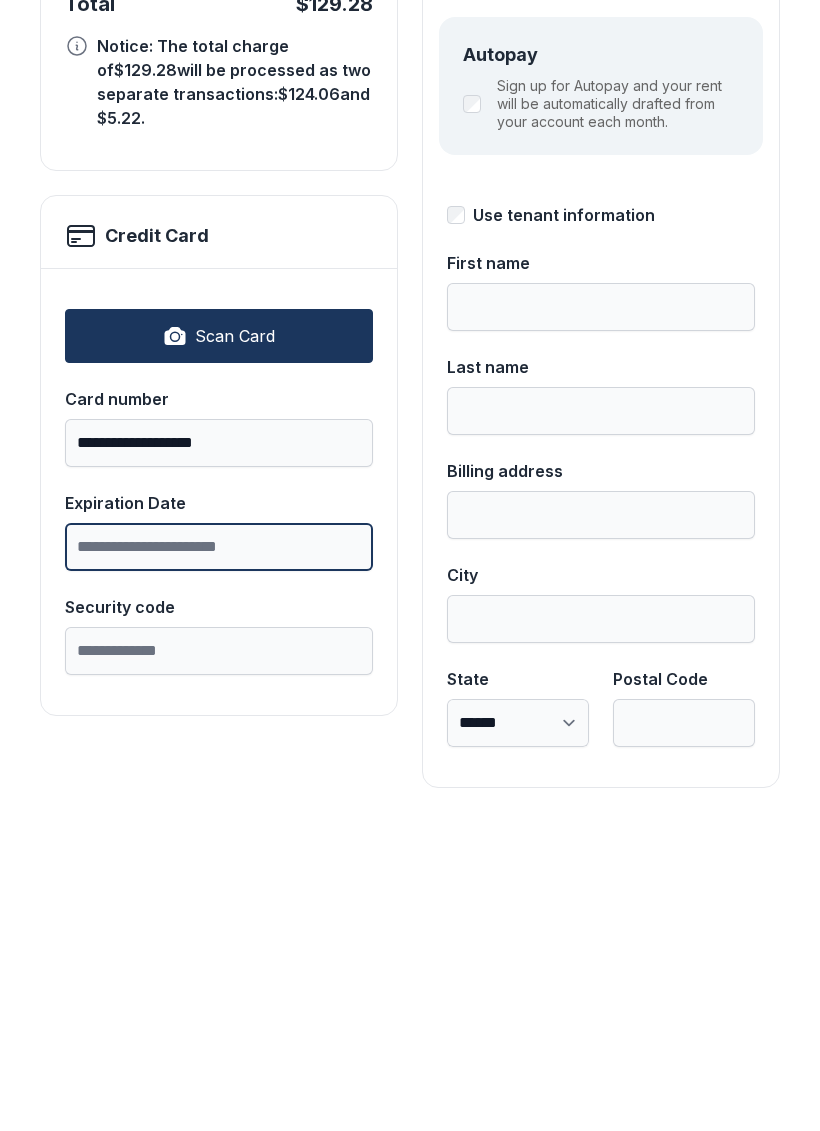 click on "Expiration Date" at bounding box center (219, 859) 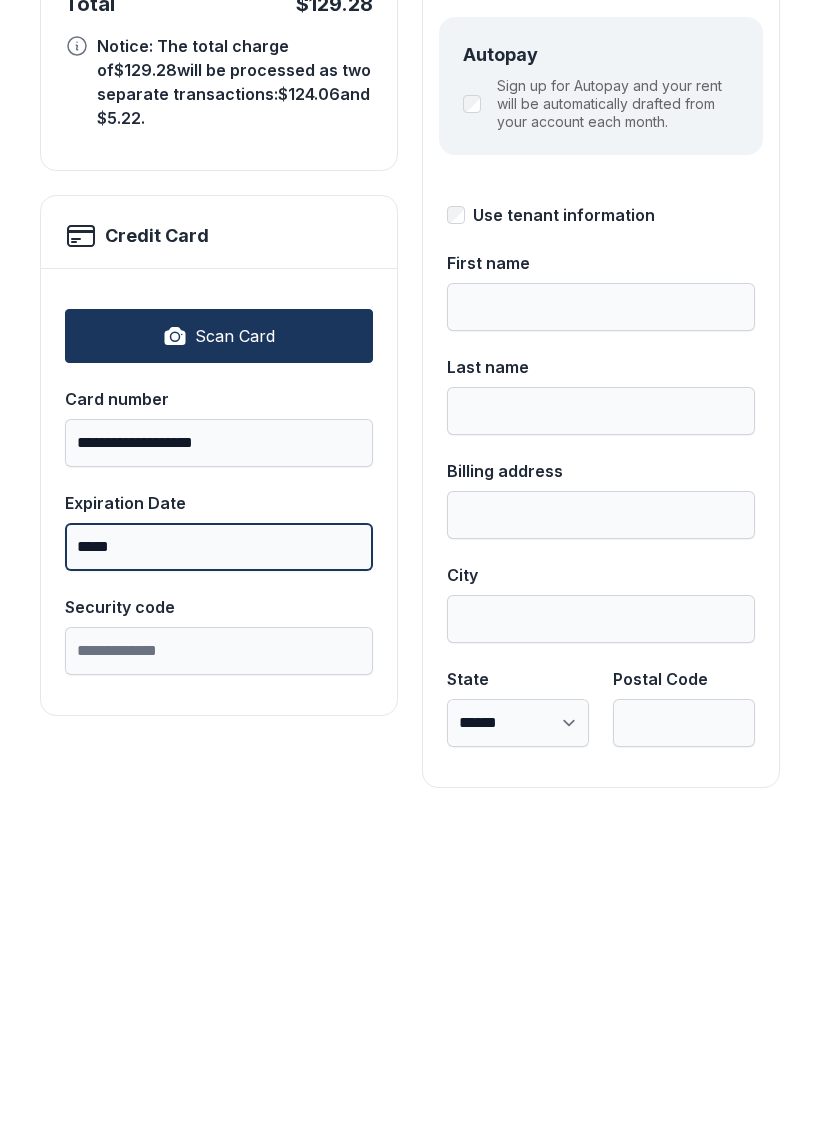 type on "*****" 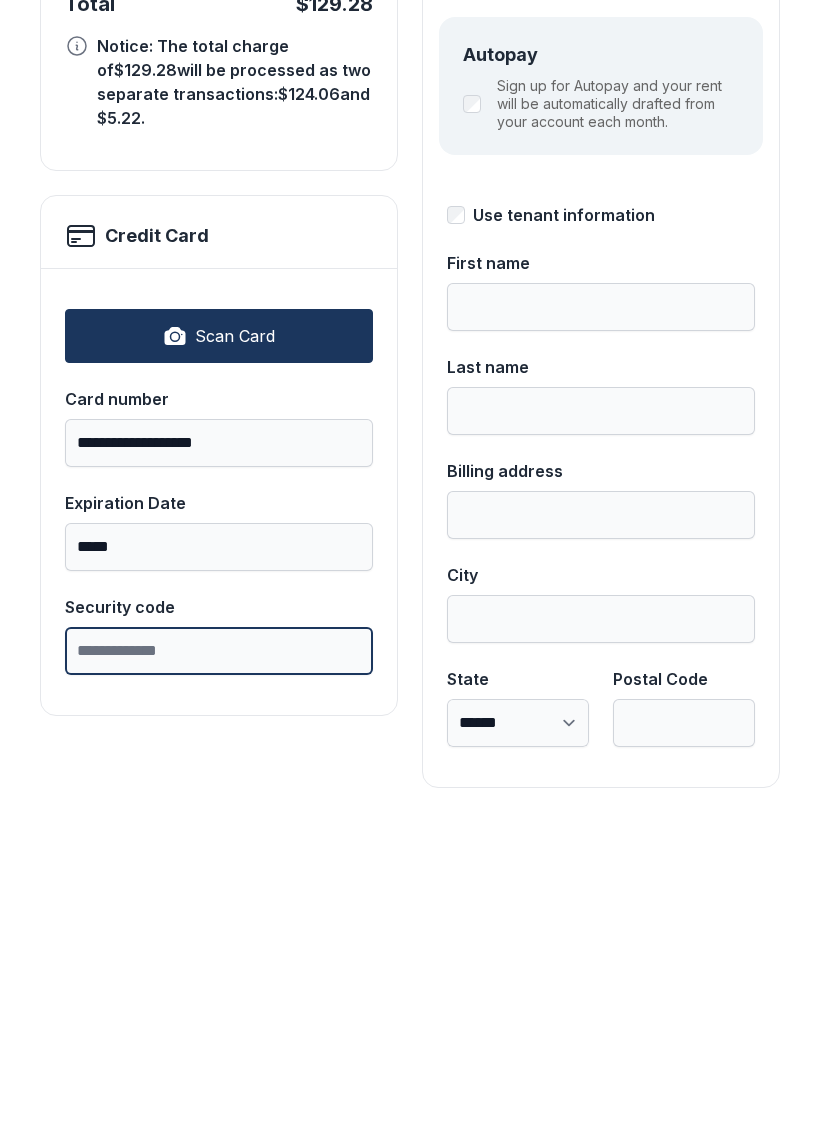 click on "Security code" at bounding box center (219, 963) 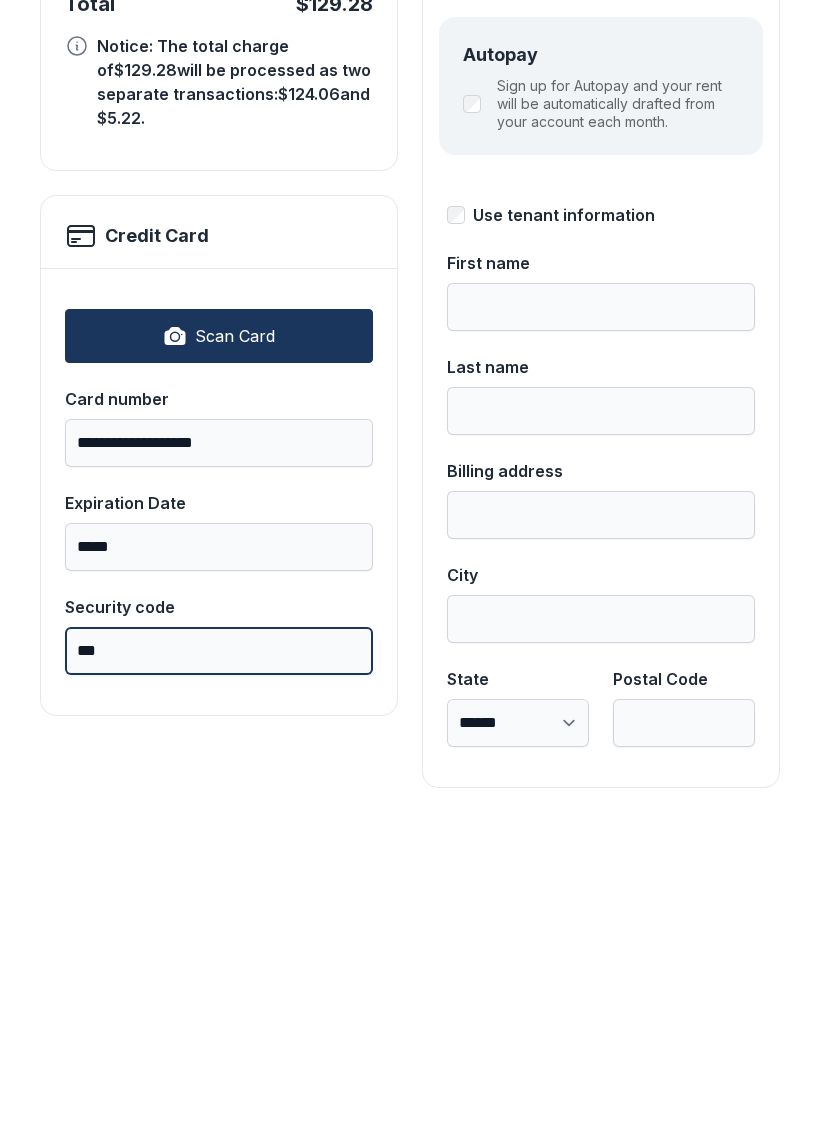 type on "***" 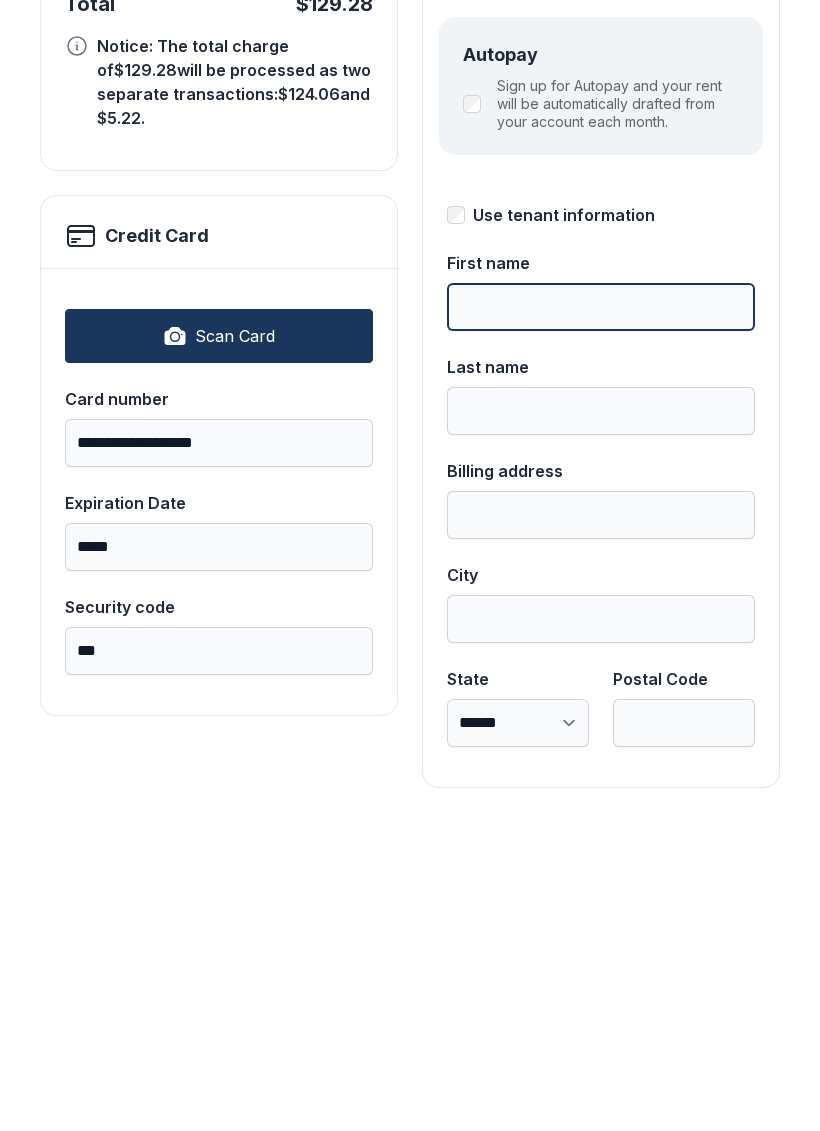 click on "First name" at bounding box center [601, 619] 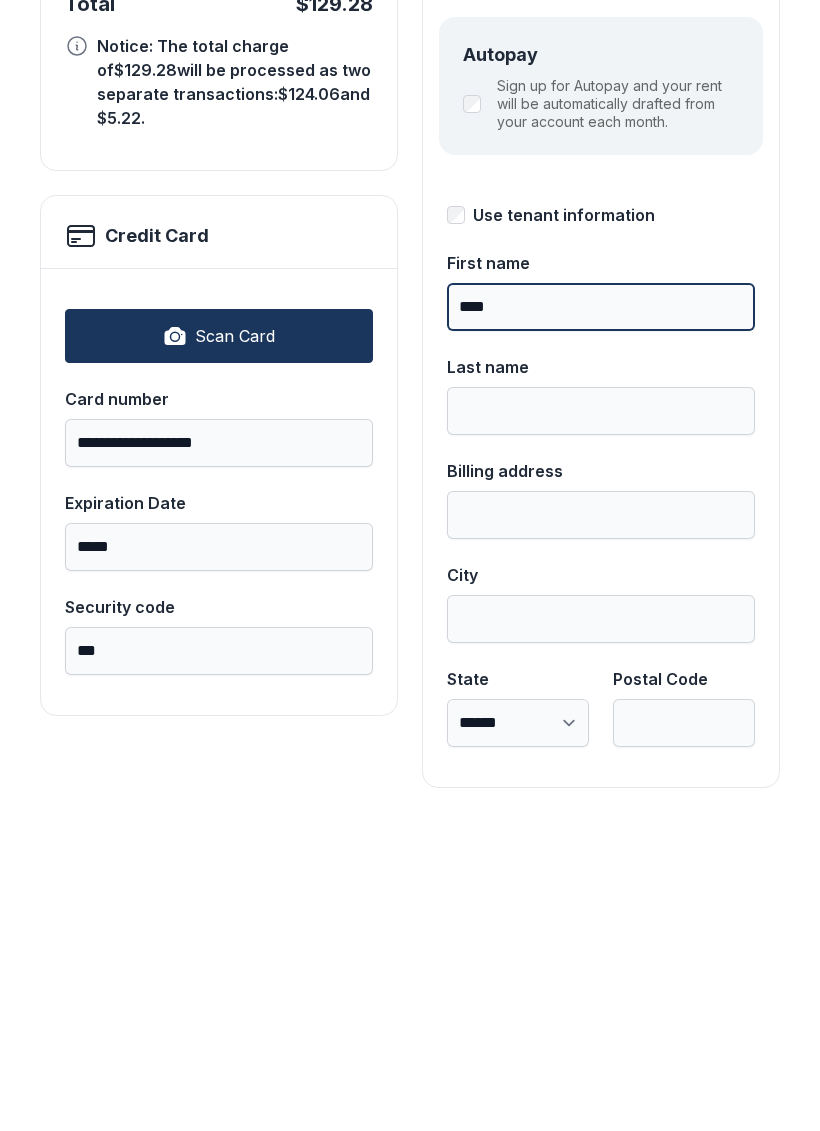 type on "****" 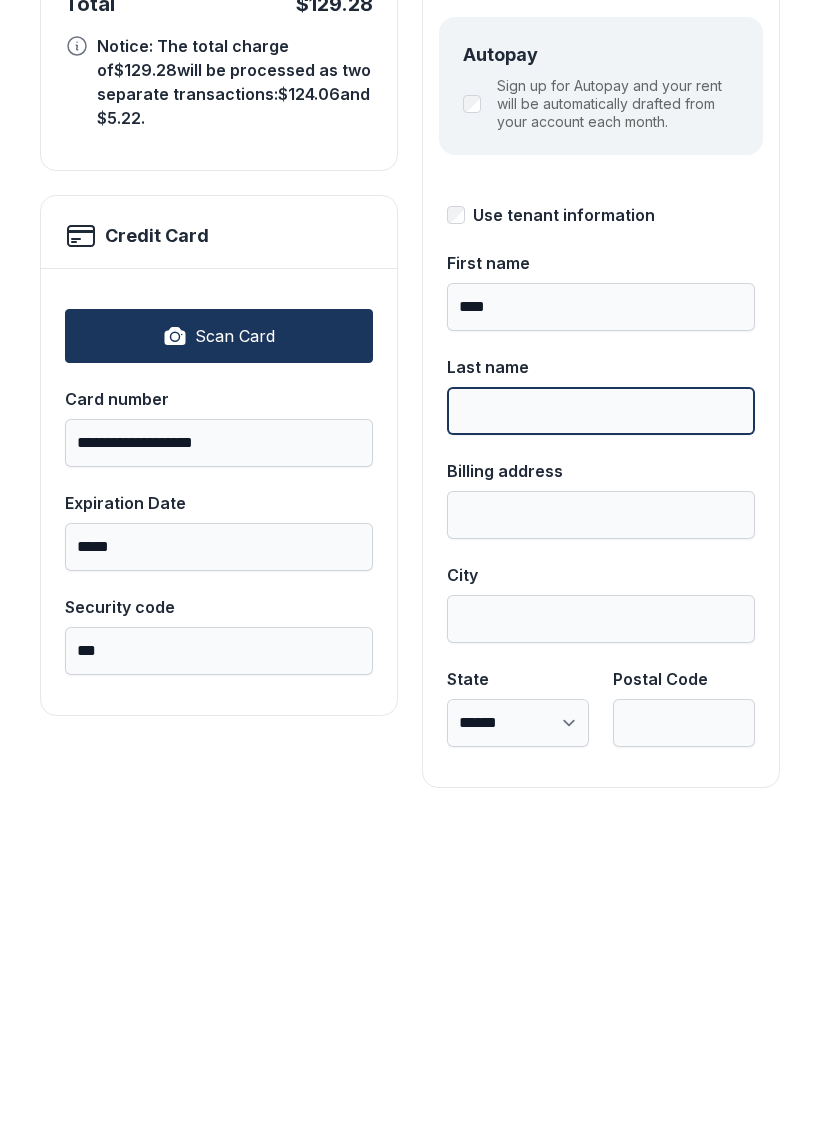 click on "Last name" at bounding box center [601, 723] 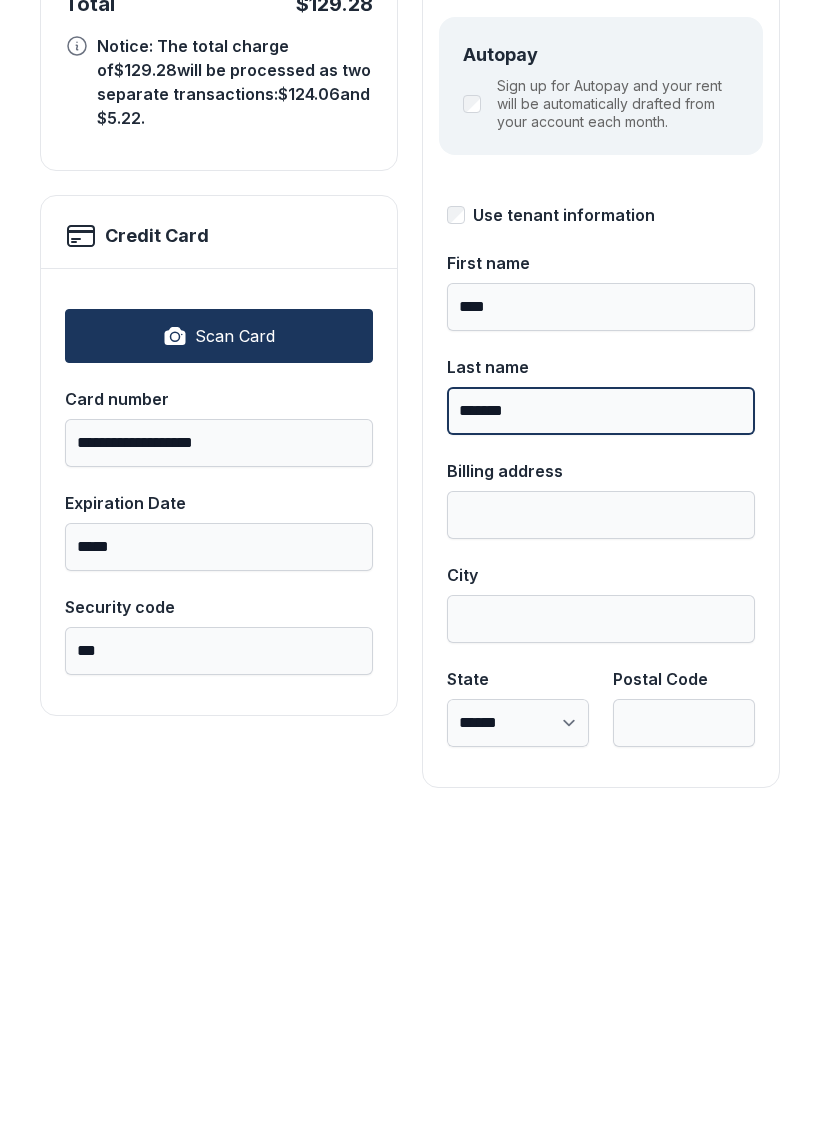 type on "*******" 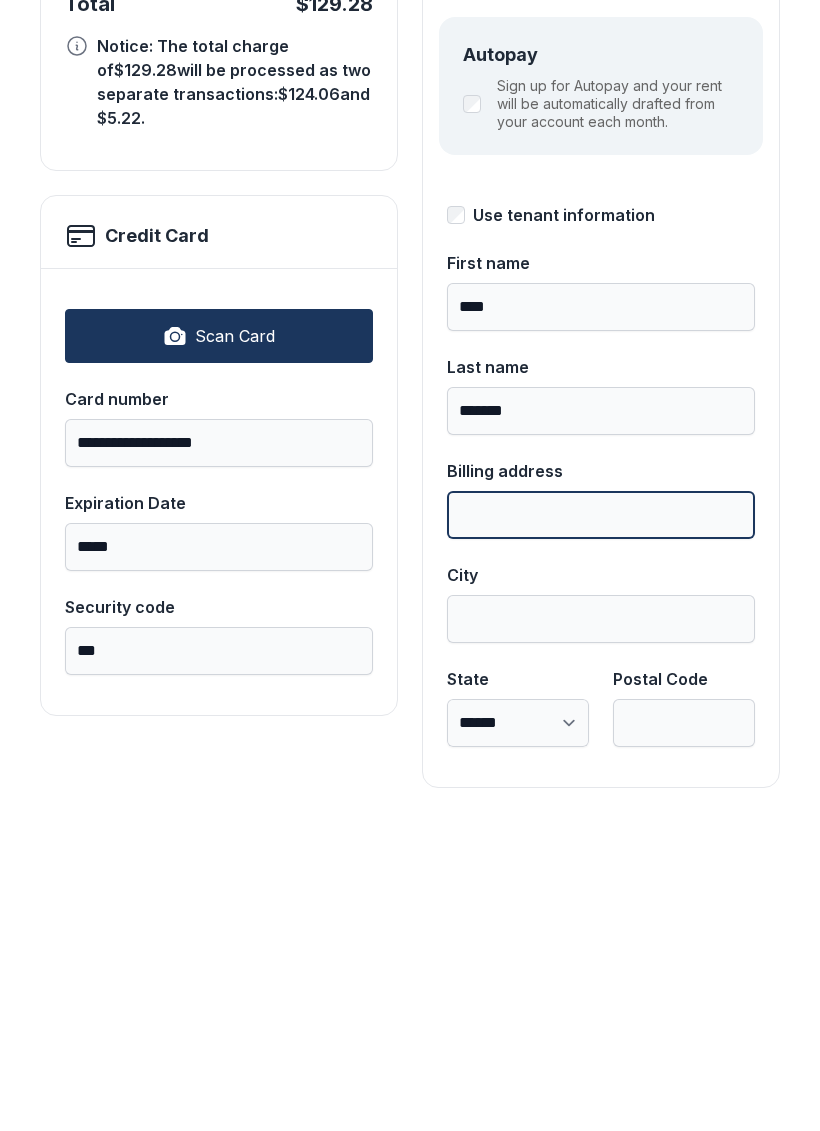 click on "Billing address" at bounding box center (601, 827) 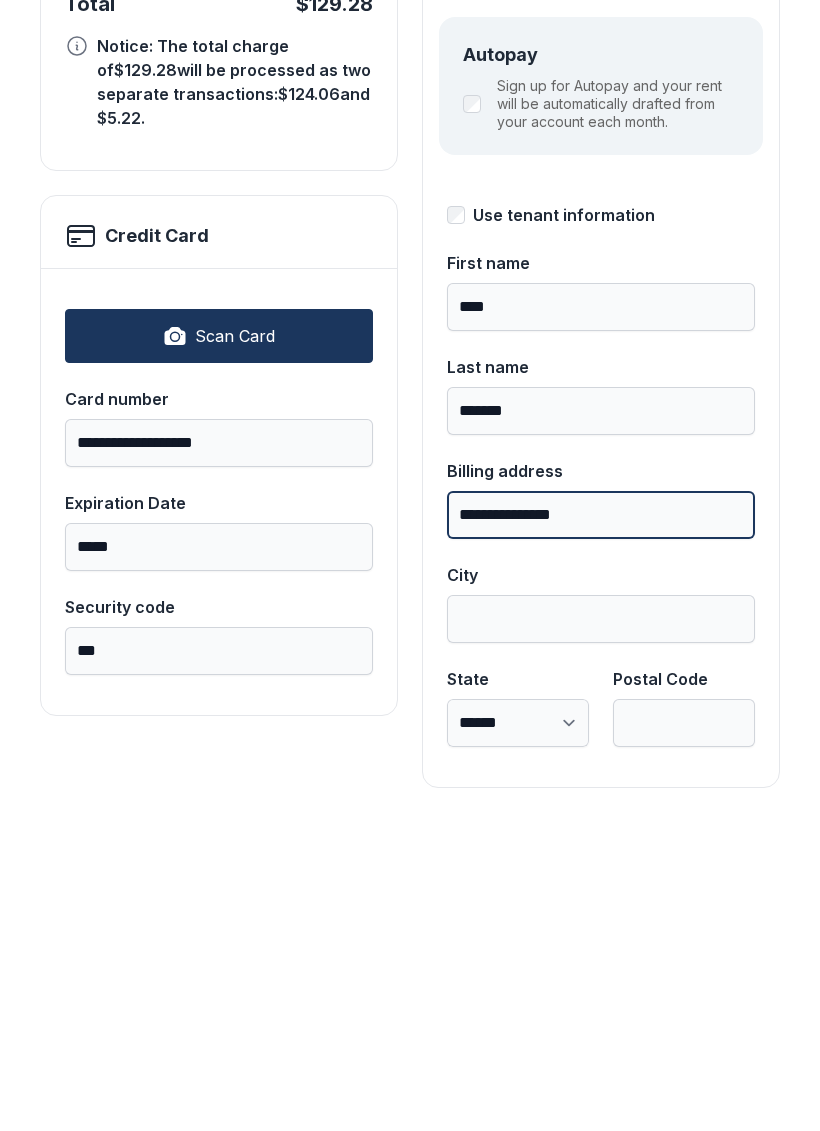 type on "**********" 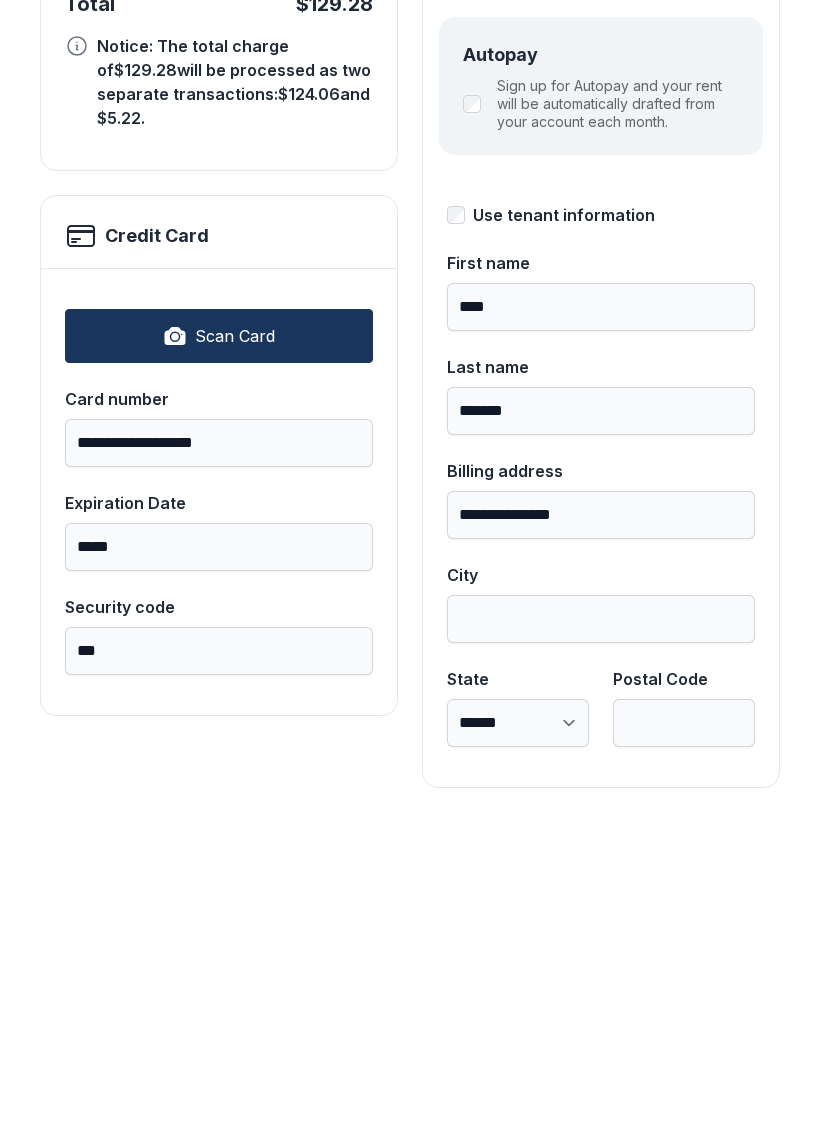 click on "City" at bounding box center (601, 887) 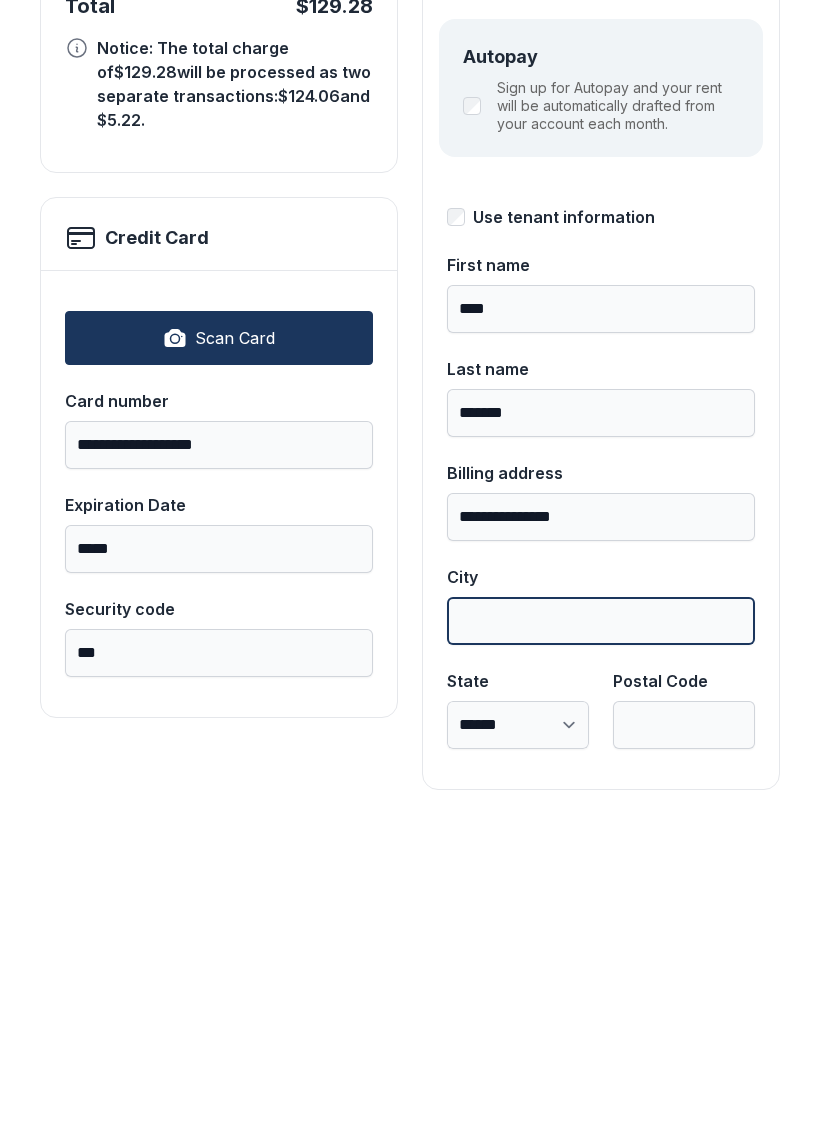 scroll, scrollTop: 209, scrollLeft: 0, axis: vertical 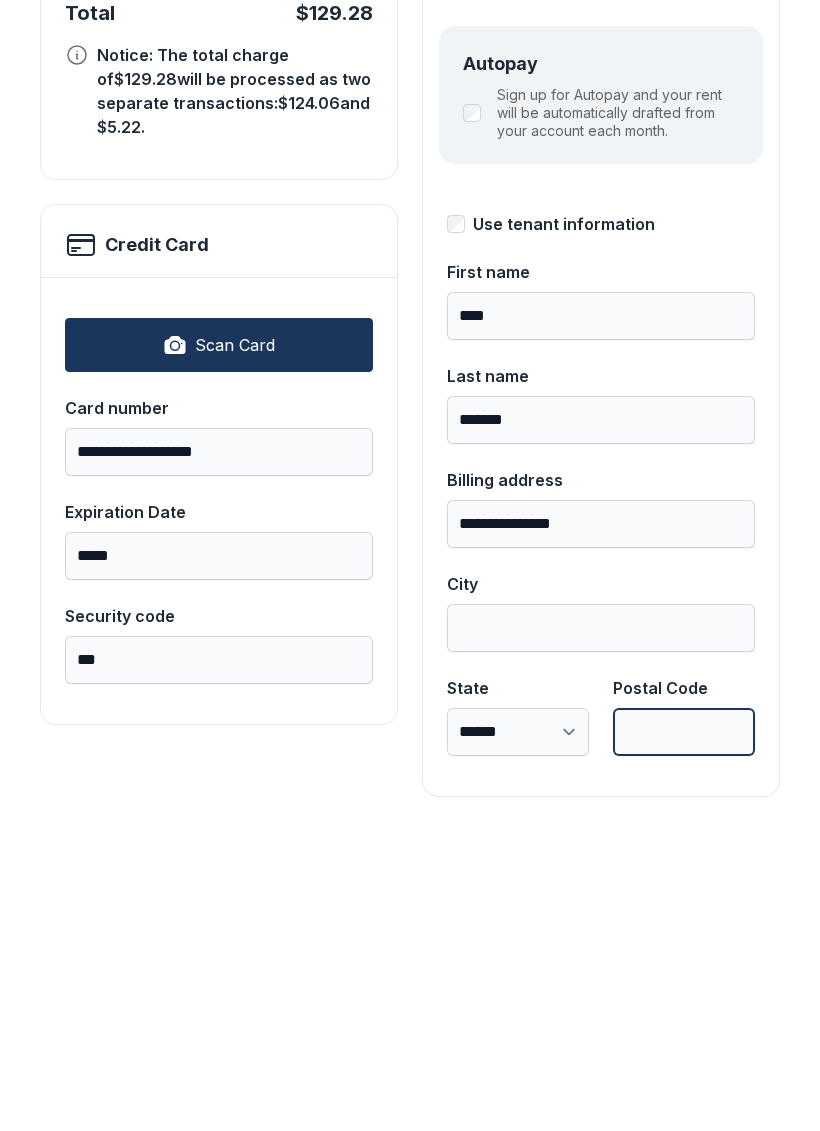 click on "Postal Code" at bounding box center (684, 1028) 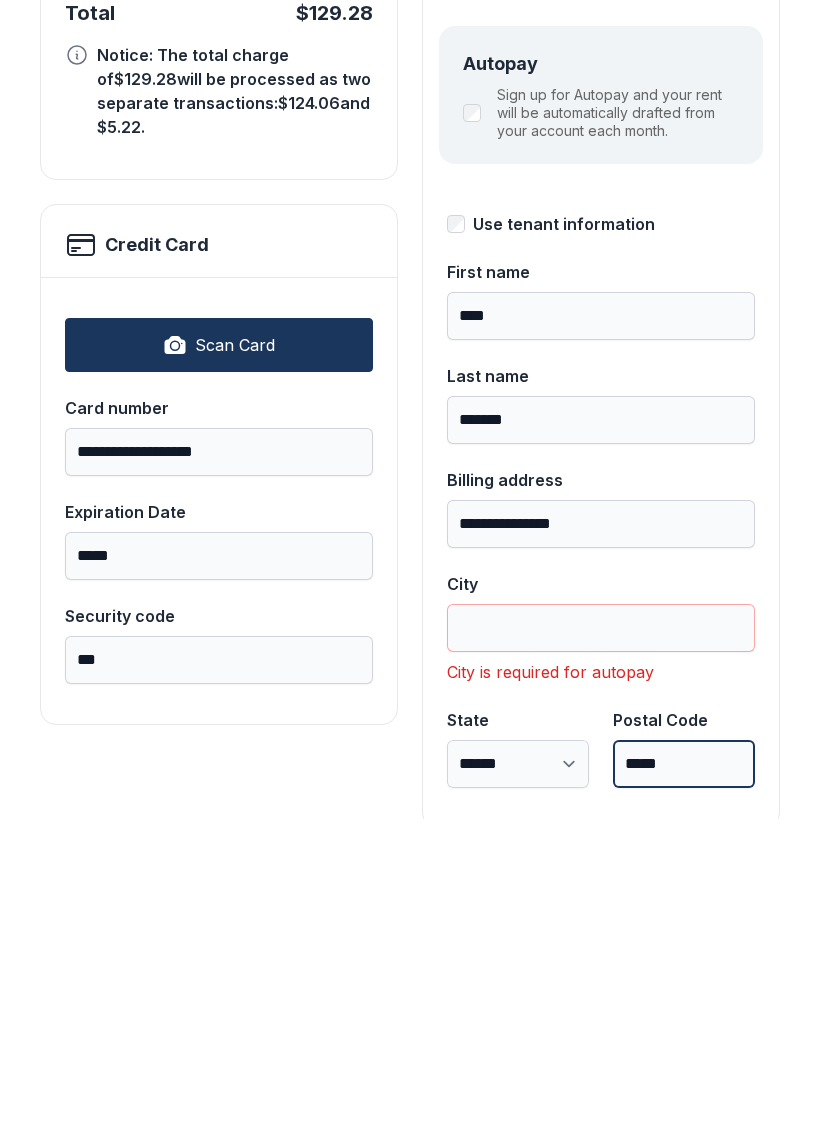 type on "*****" 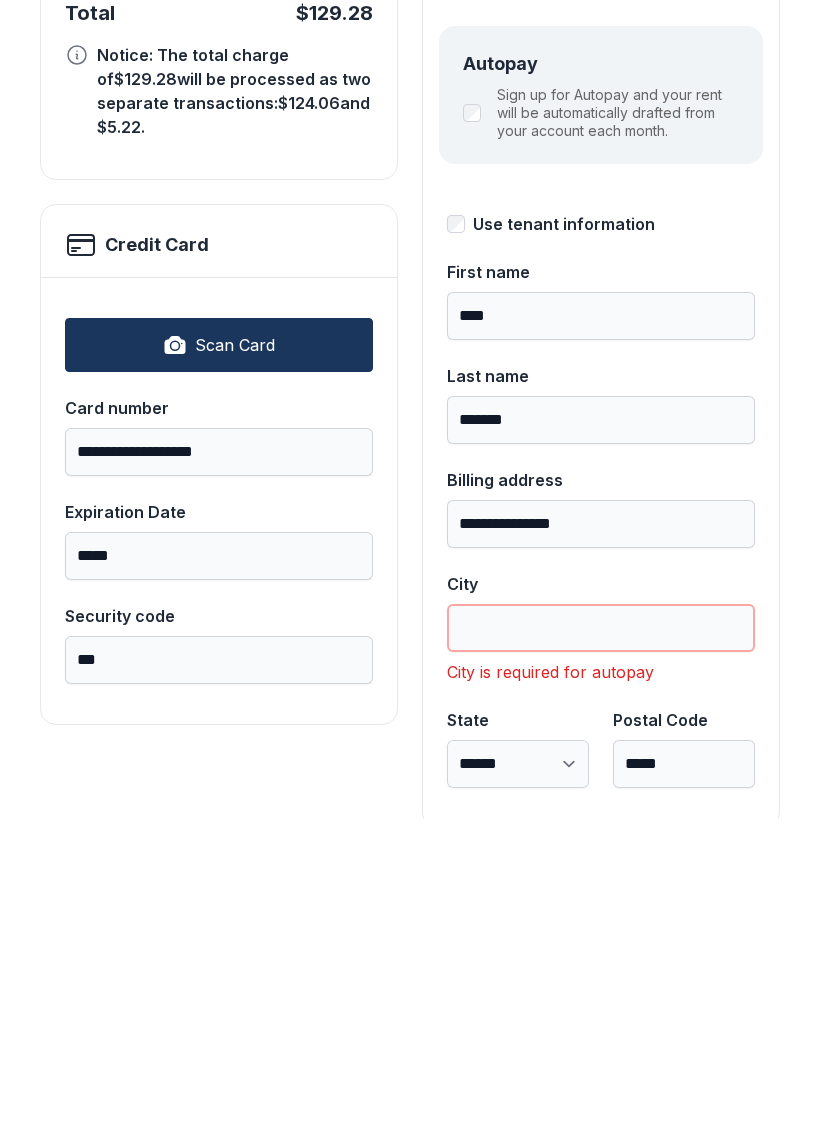 click on "City" at bounding box center [601, 940] 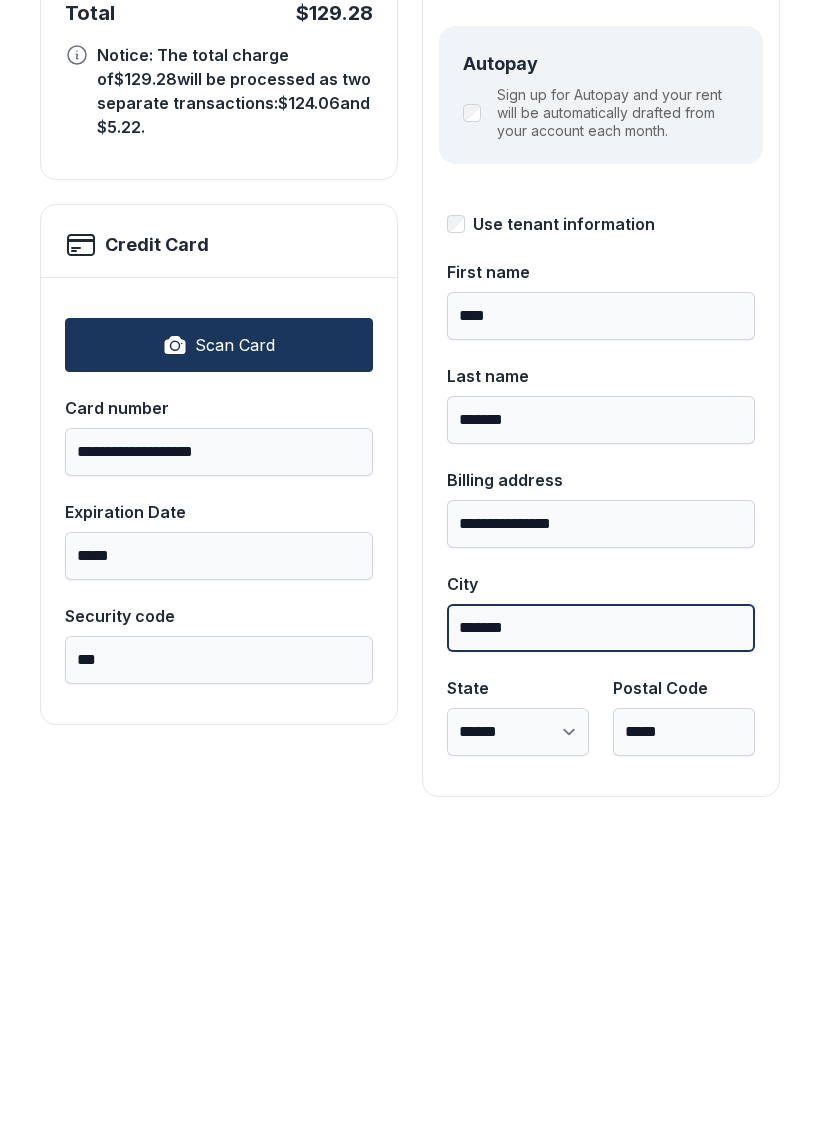 type on "*******" 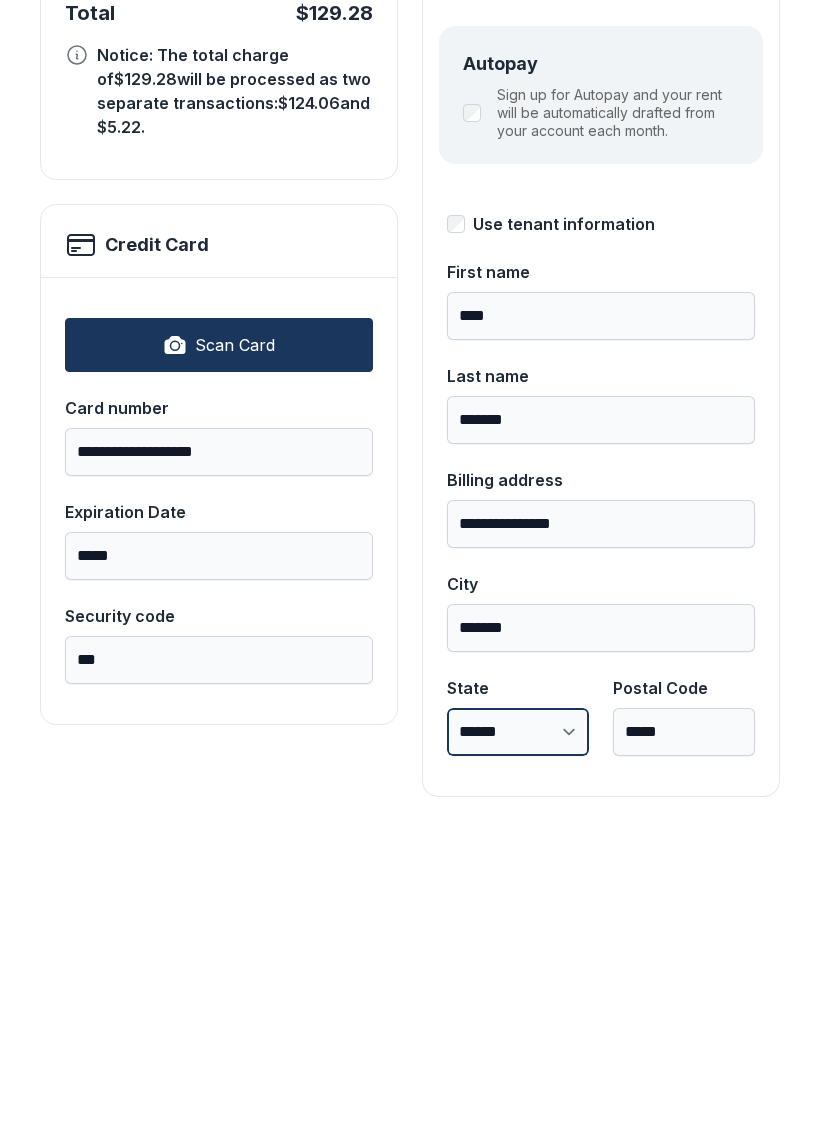 click on "**********" at bounding box center (518, 1044) 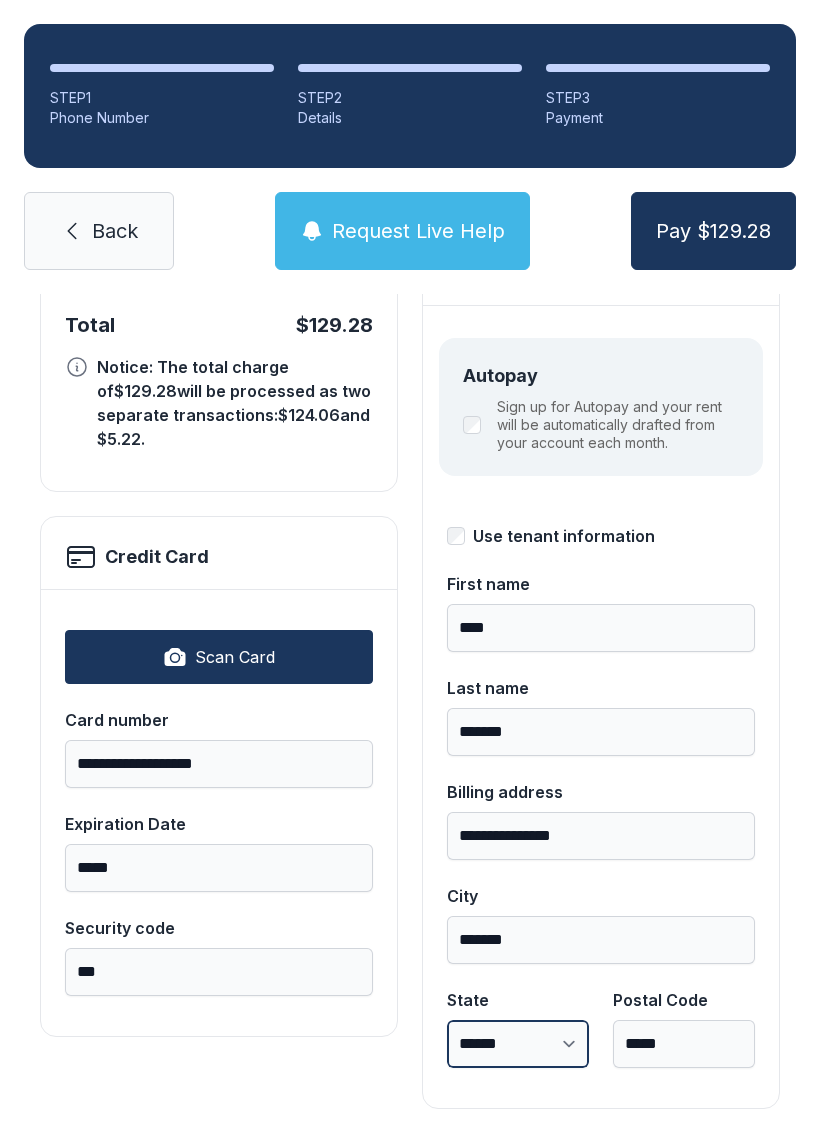 select on "**" 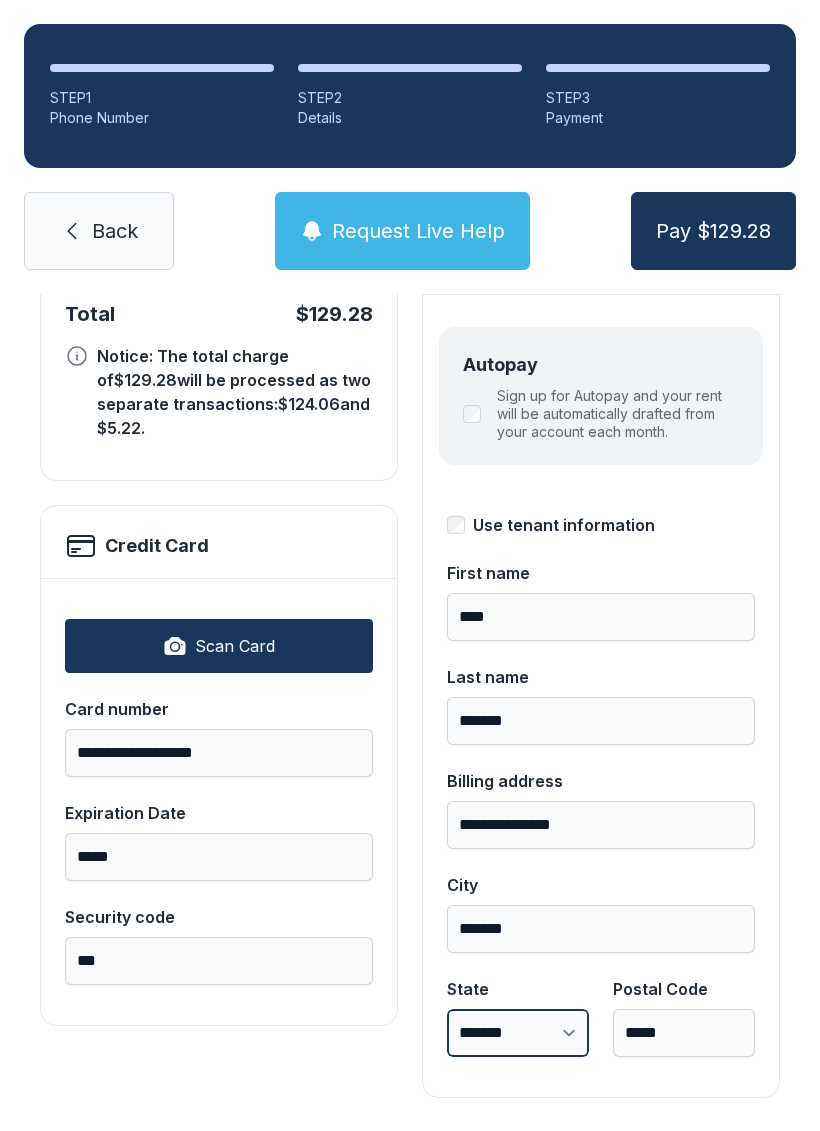 scroll, scrollTop: 218, scrollLeft: 0, axis: vertical 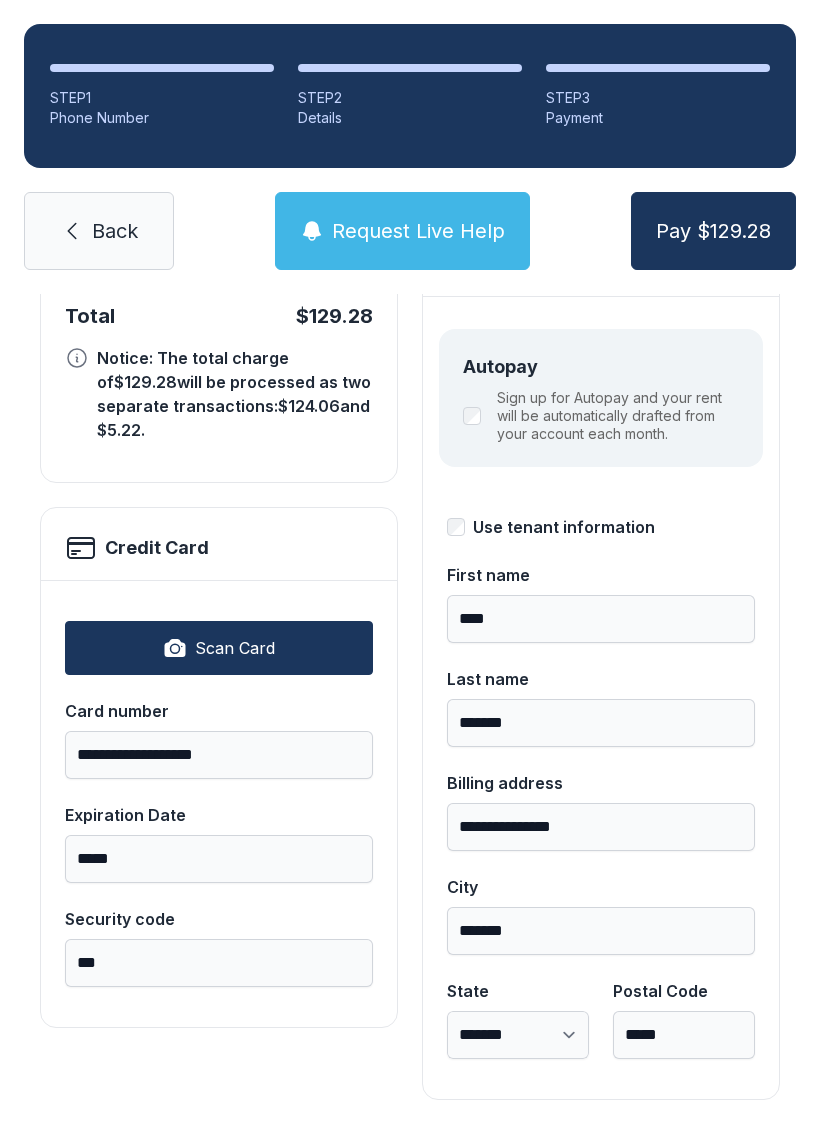 click on "Pay $129.28" at bounding box center (713, 231) 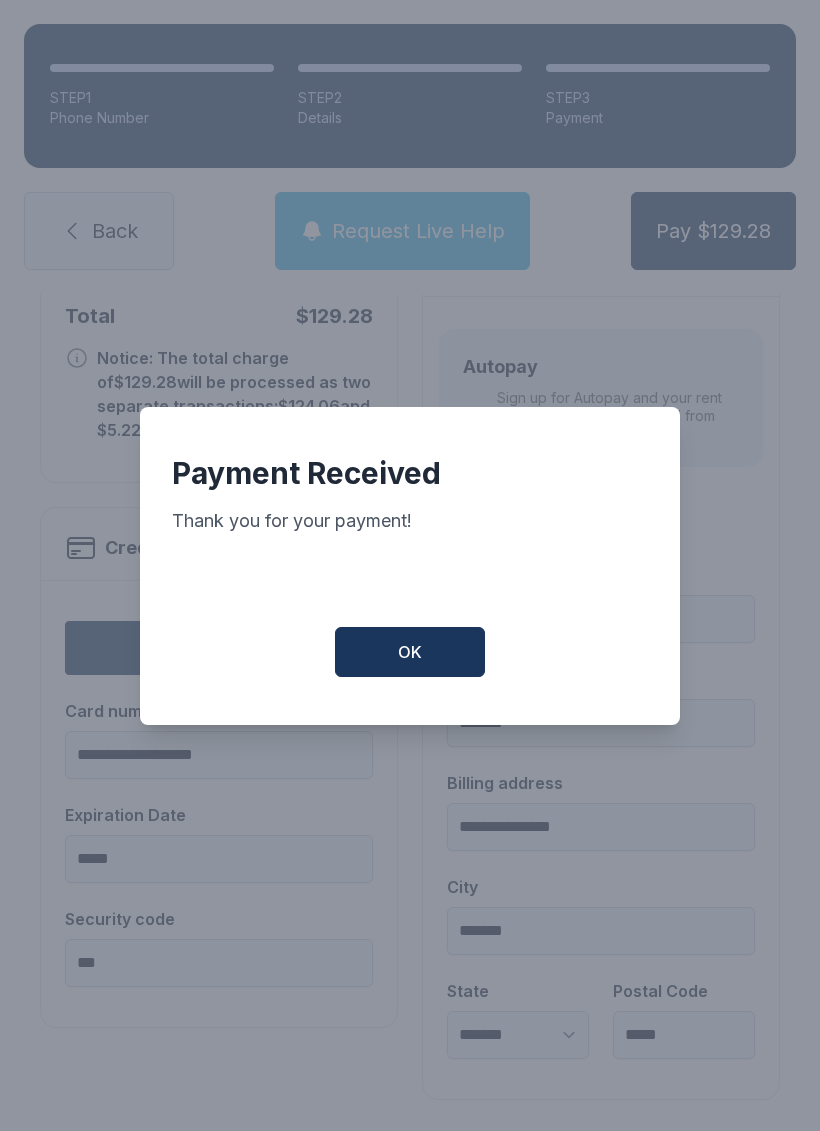 click on "OK" at bounding box center (410, 652) 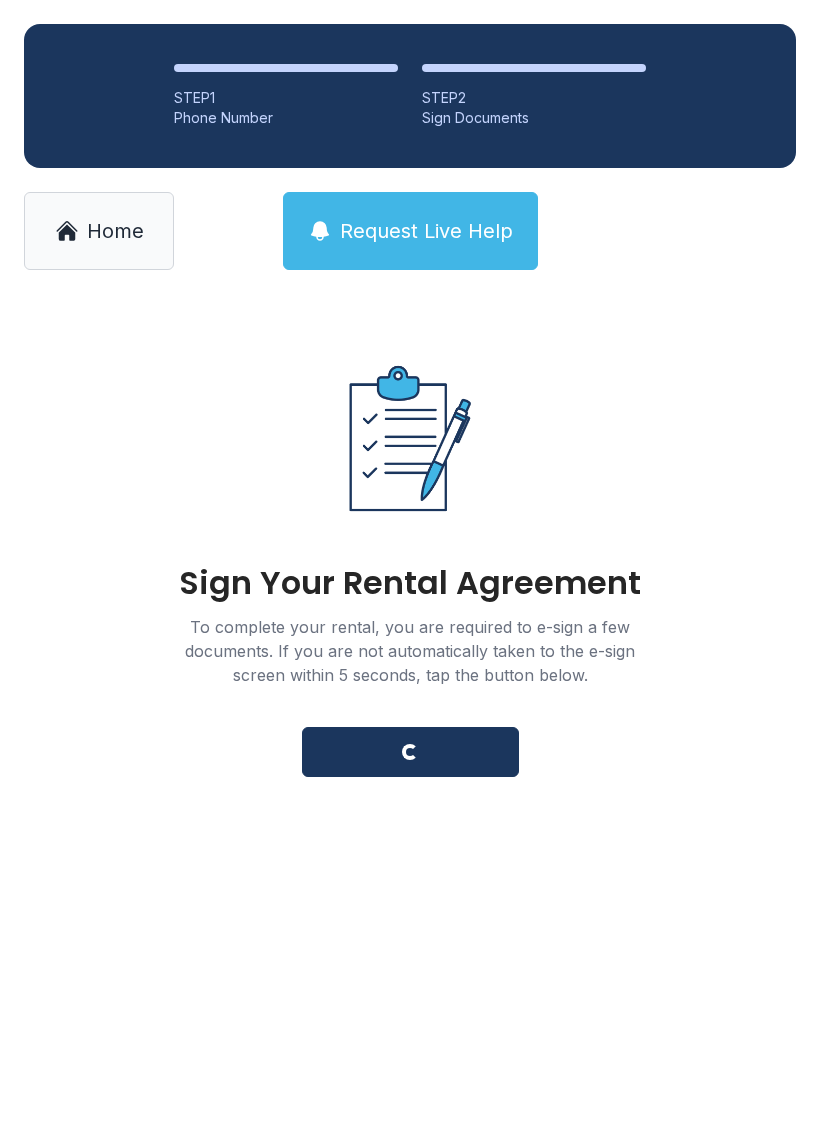 scroll, scrollTop: 0, scrollLeft: 0, axis: both 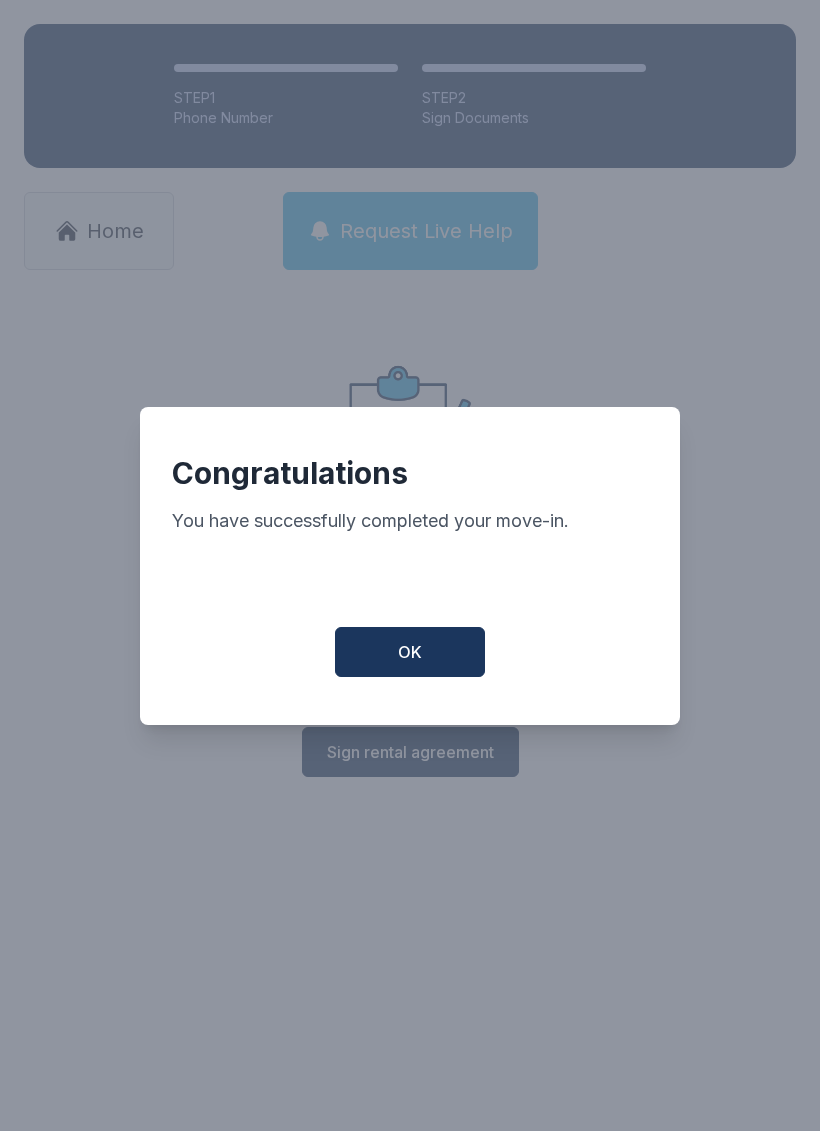 click on "OK" at bounding box center (410, 652) 